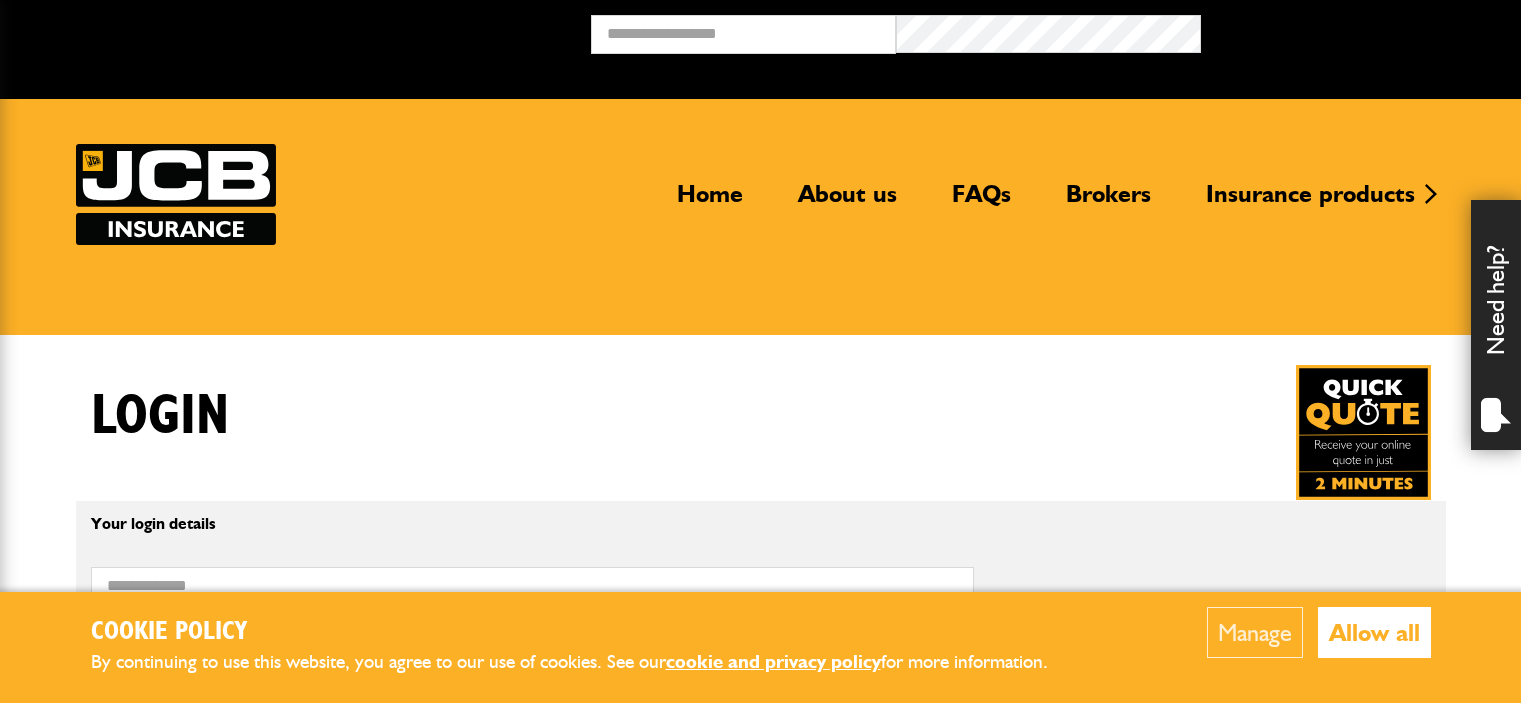 scroll, scrollTop: 0, scrollLeft: 0, axis: both 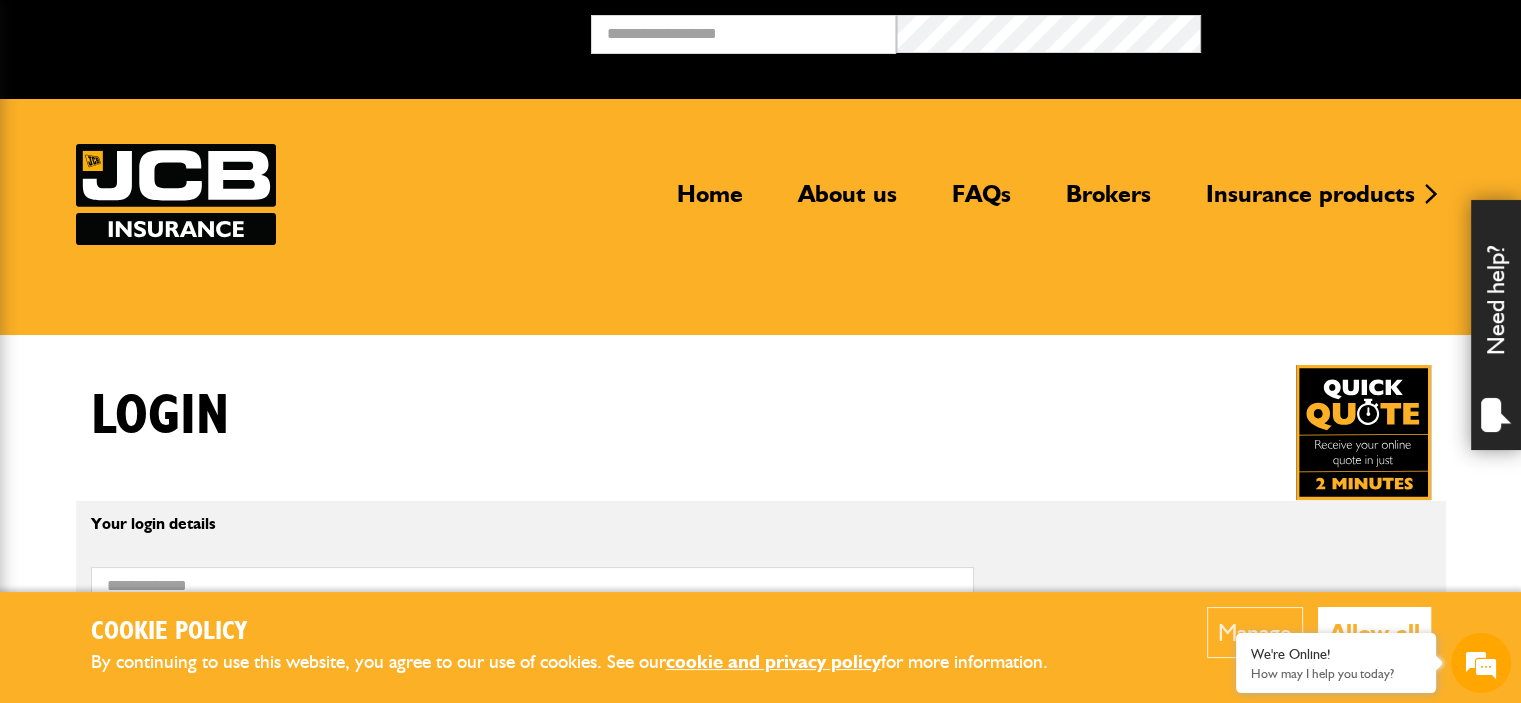 type on "**********" 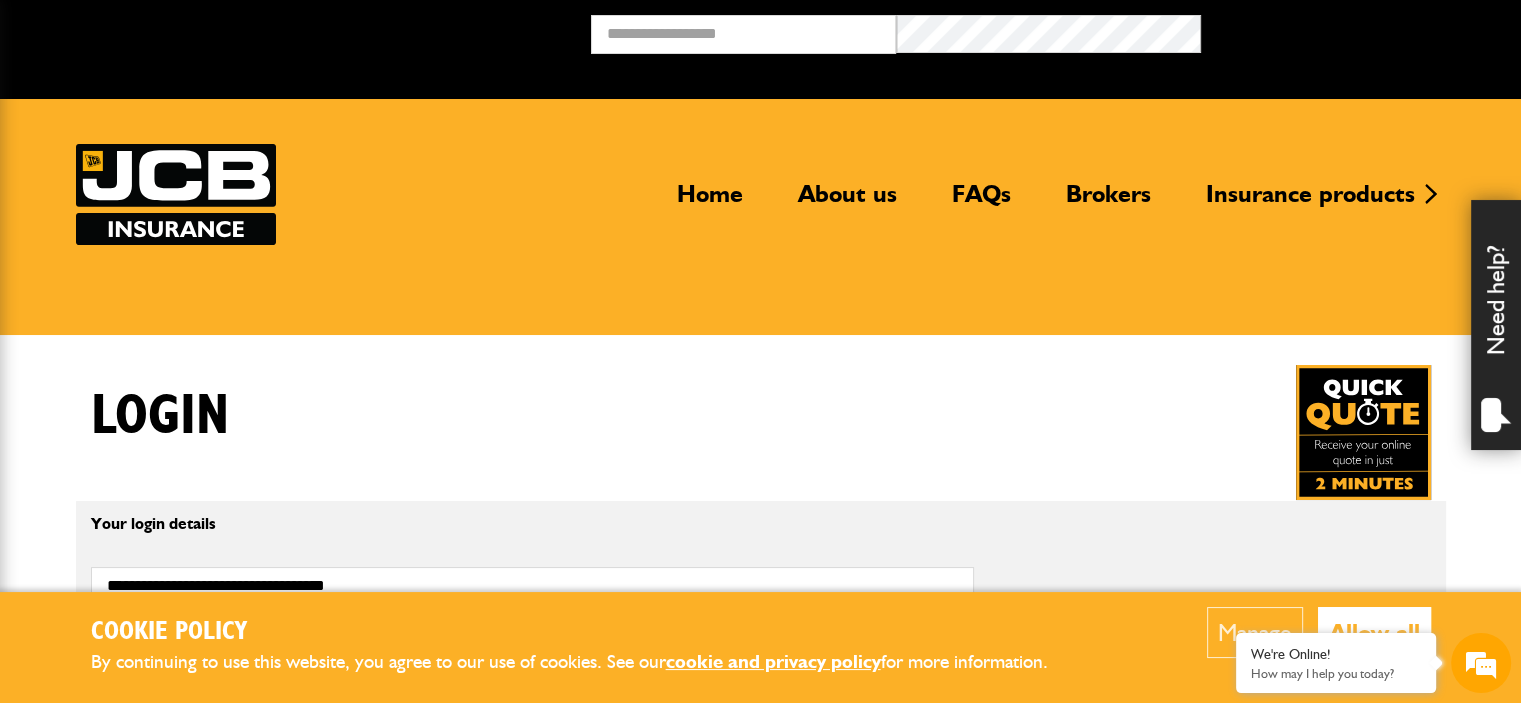 type on "**********" 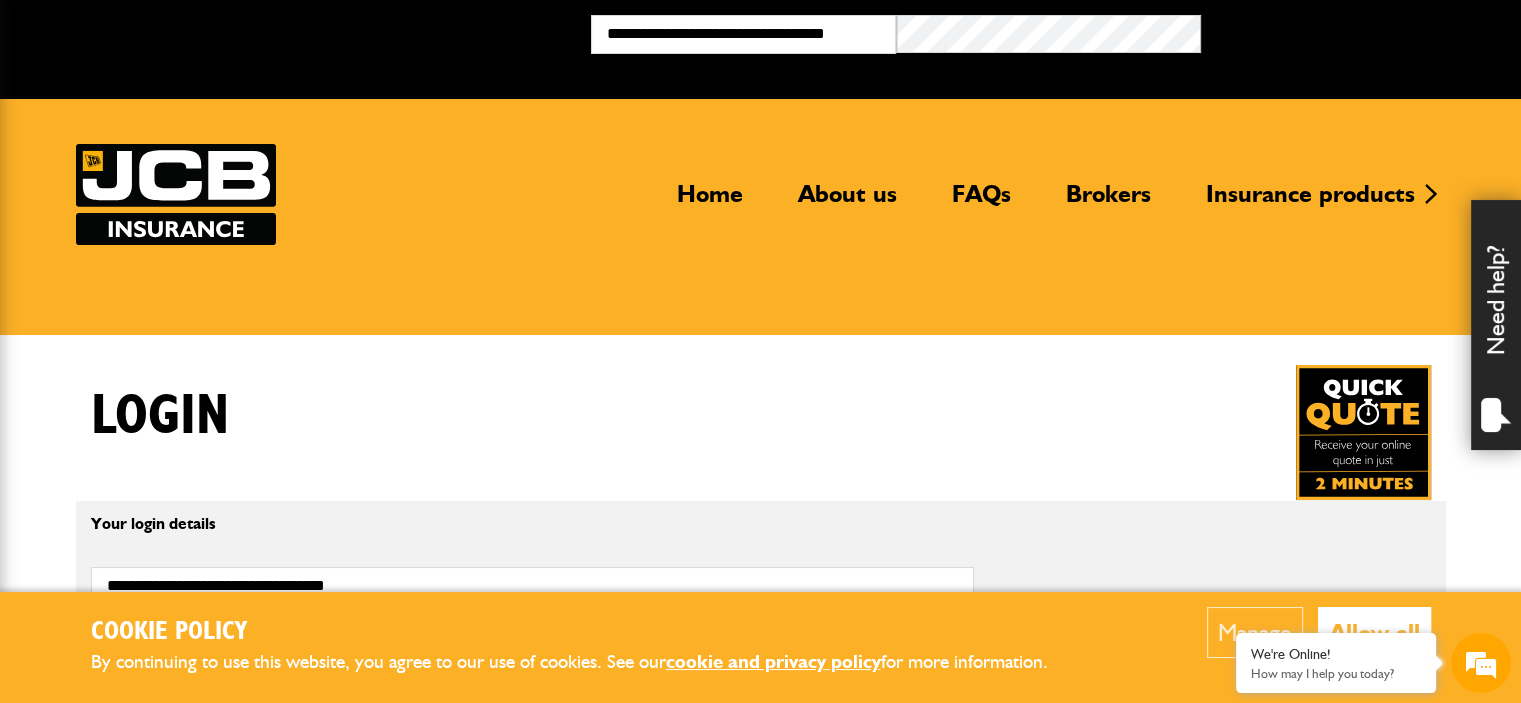 click on "Login" at bounding box center [160, 416] 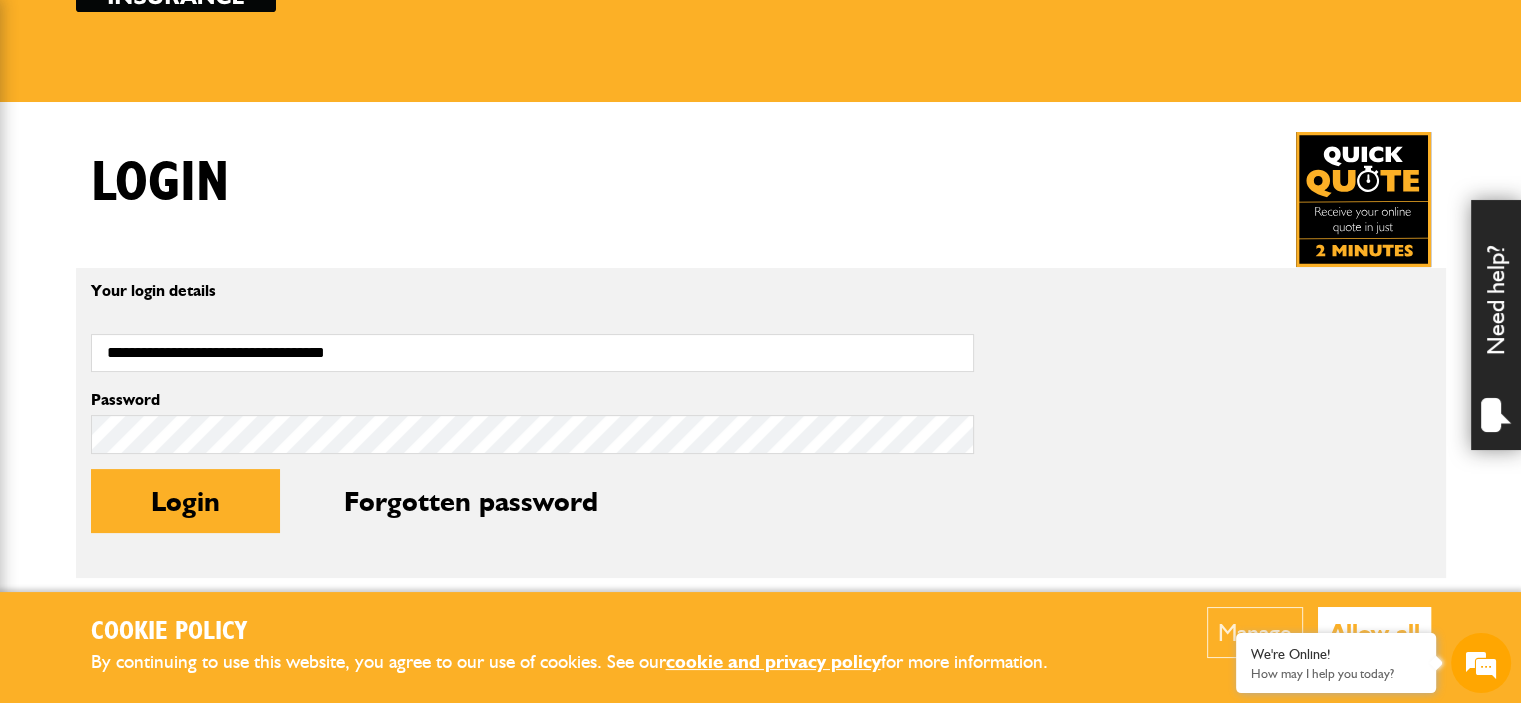 scroll, scrollTop: 300, scrollLeft: 0, axis: vertical 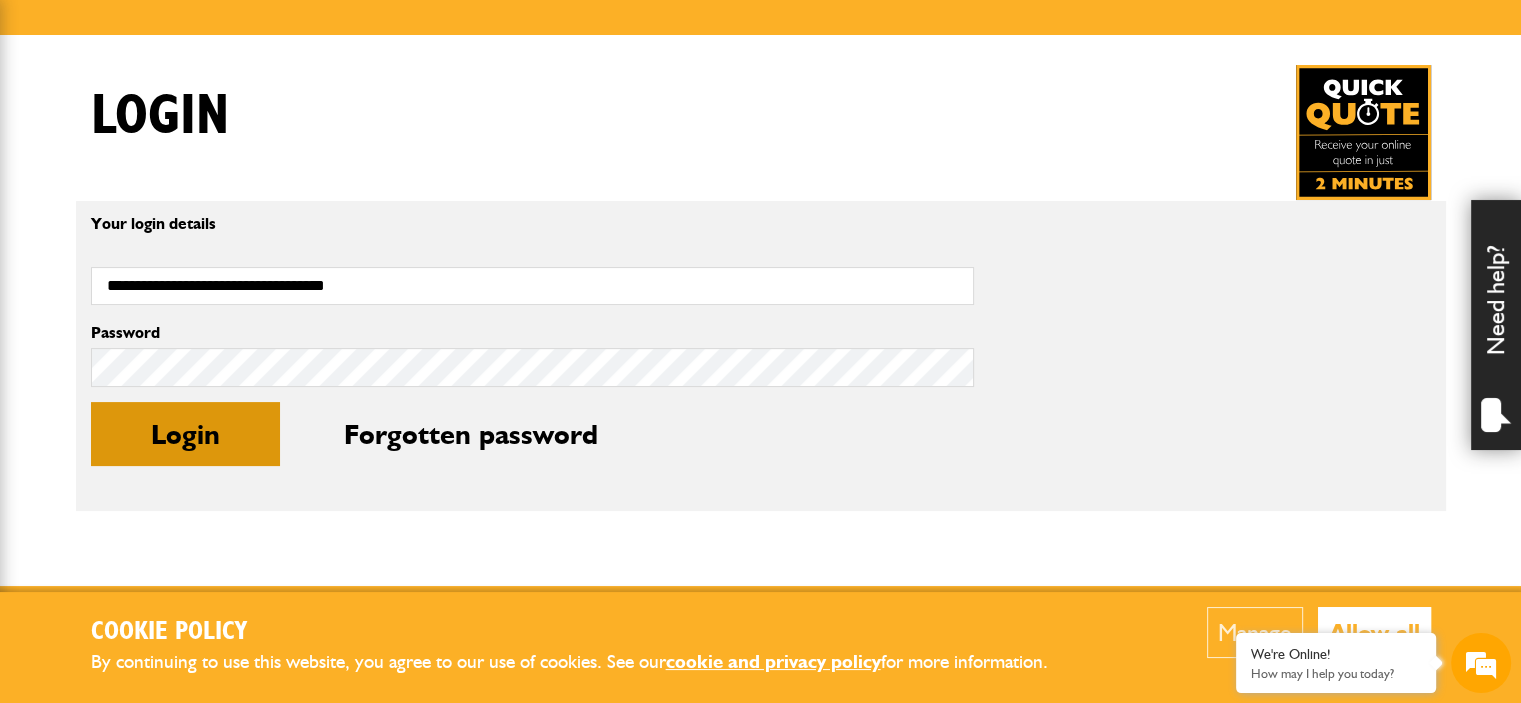 click on "Login" at bounding box center [185, 434] 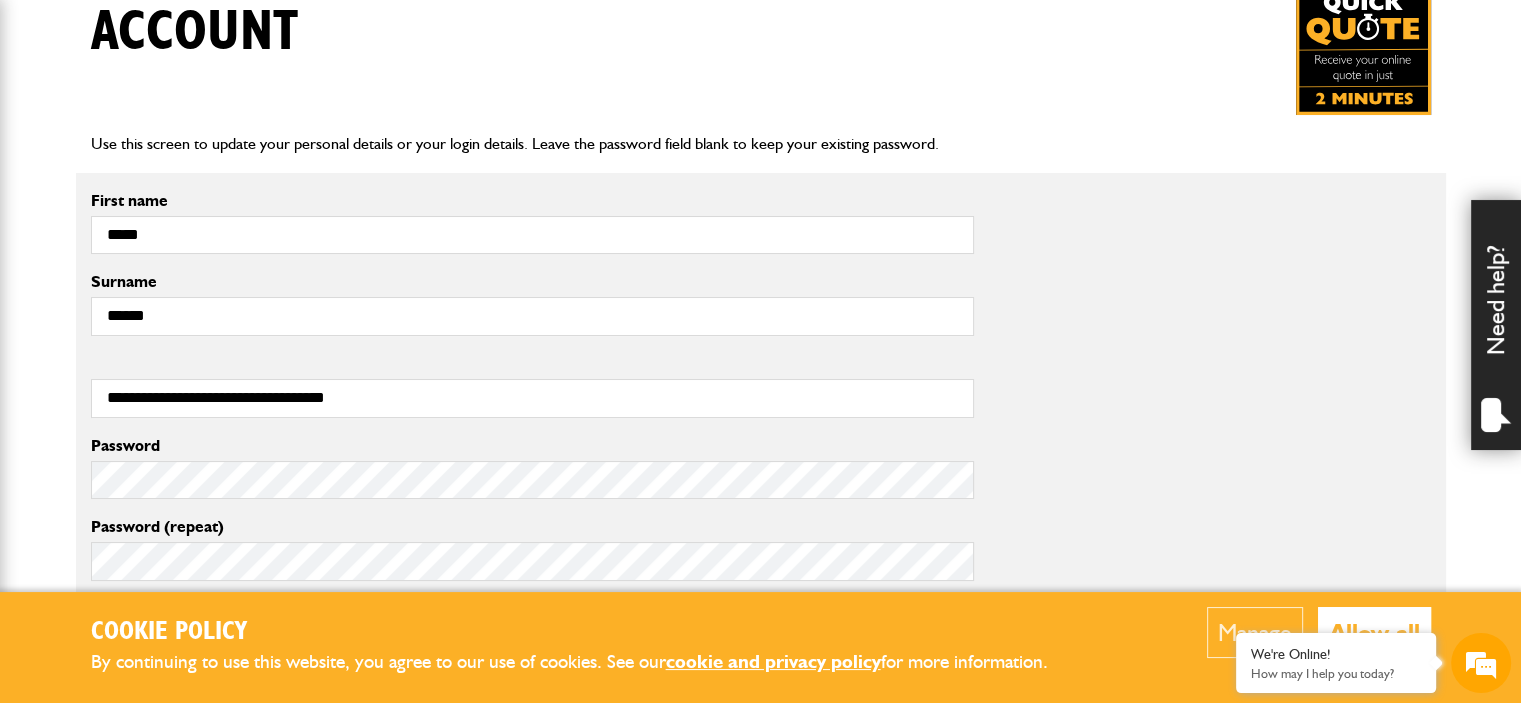 scroll, scrollTop: 600, scrollLeft: 0, axis: vertical 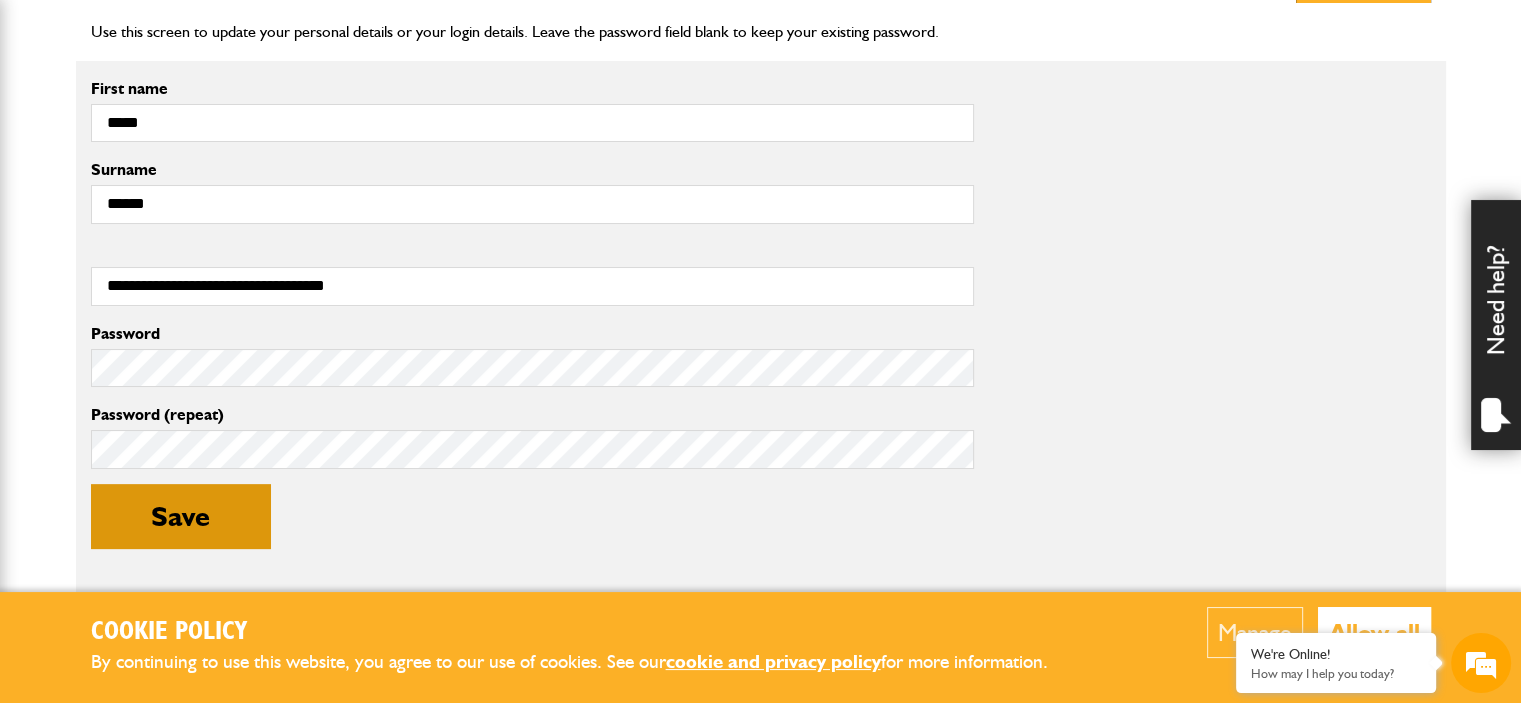click on "Save" at bounding box center [180, 516] 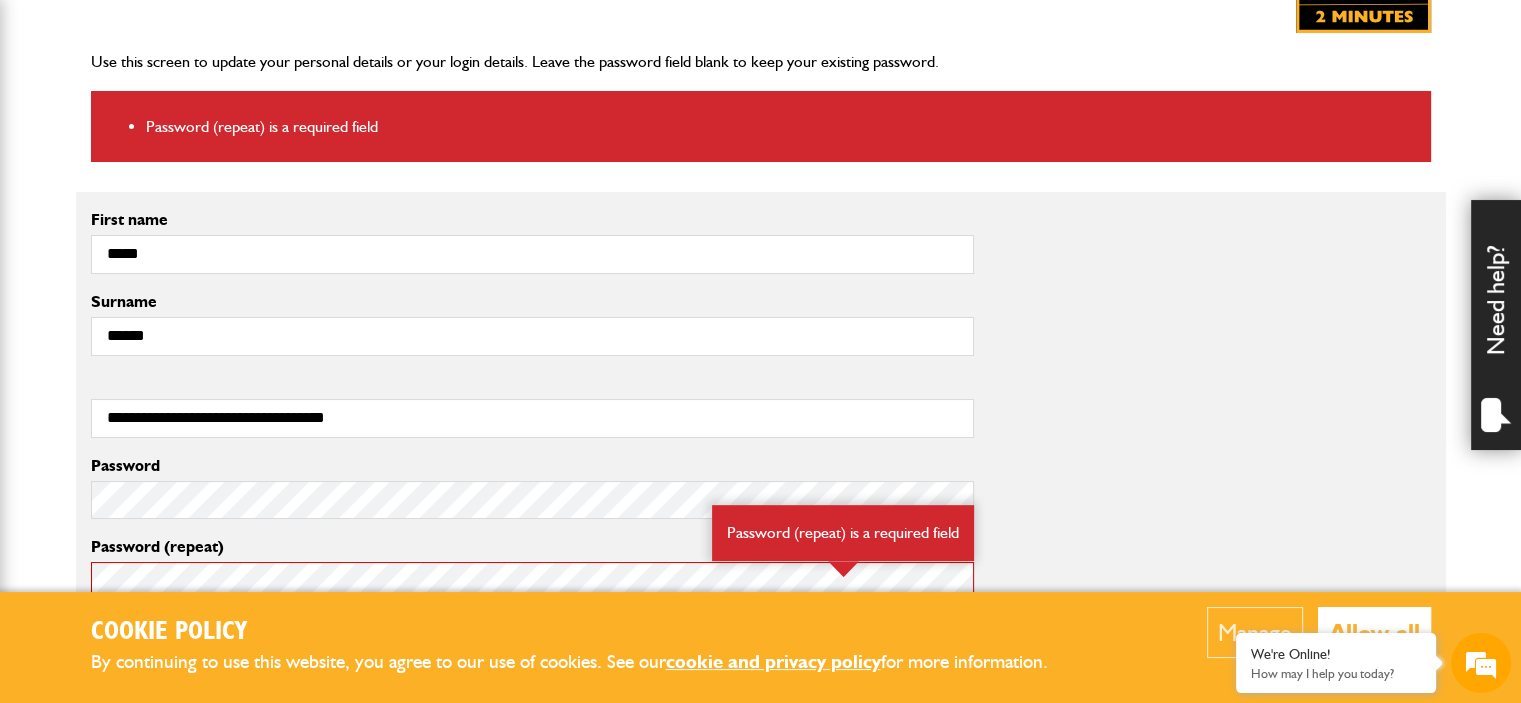 scroll, scrollTop: 700, scrollLeft: 0, axis: vertical 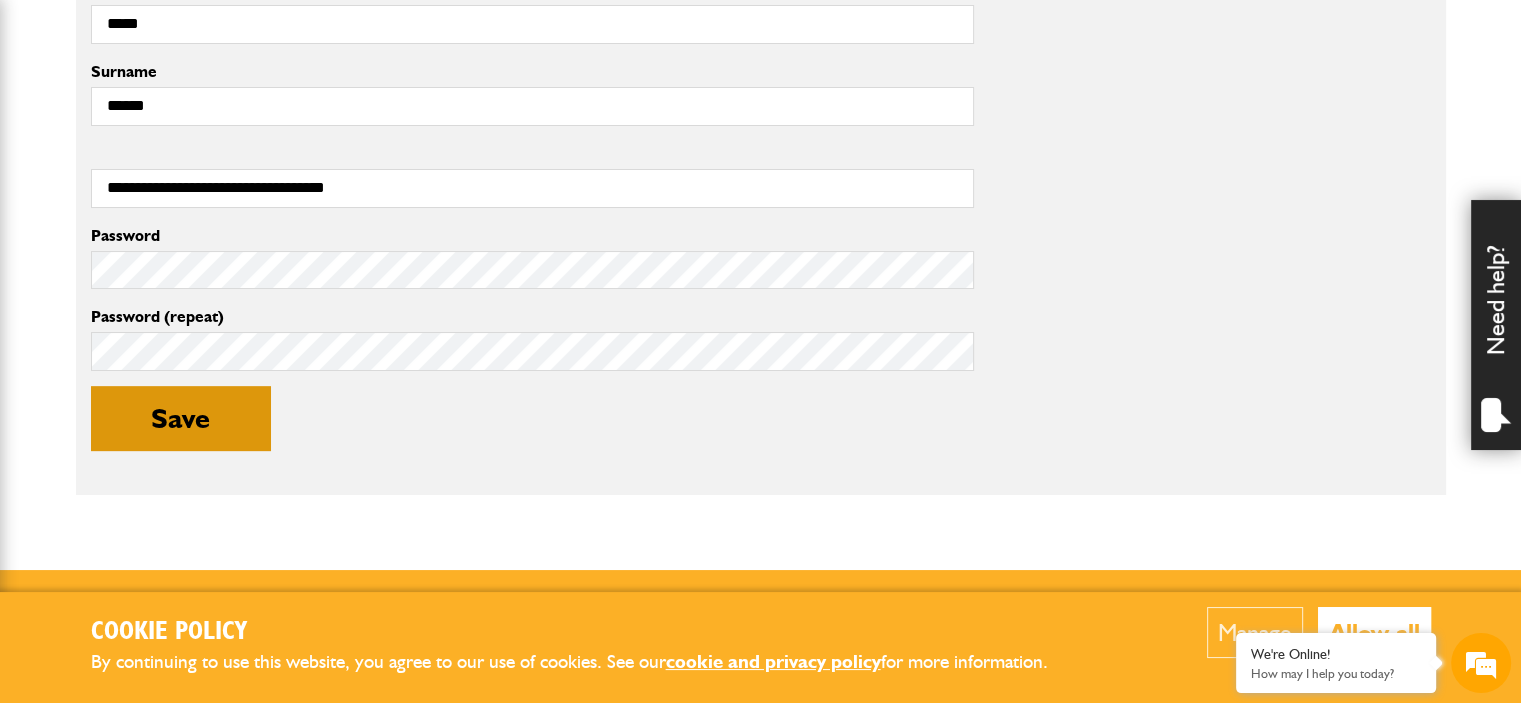 click on "Save" at bounding box center [180, 418] 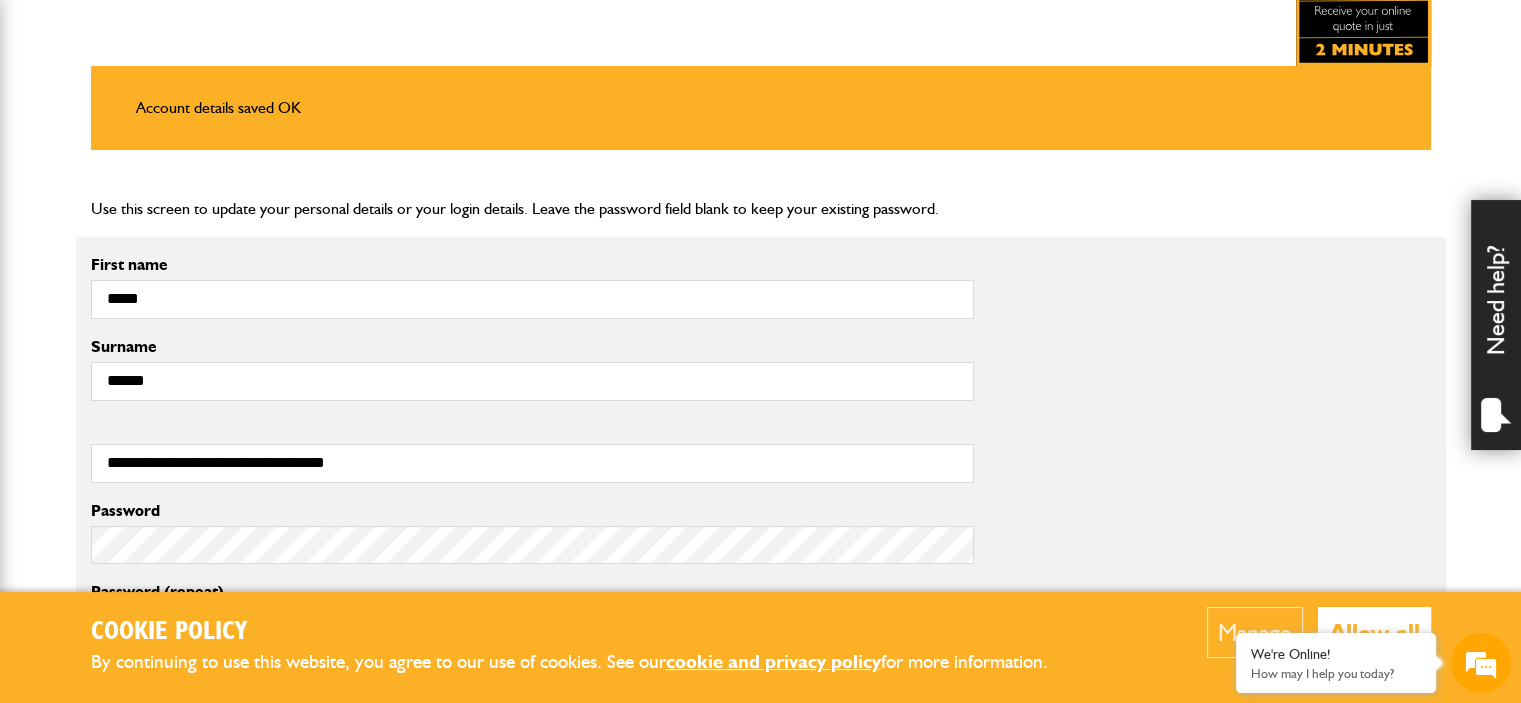 scroll, scrollTop: 531, scrollLeft: 0, axis: vertical 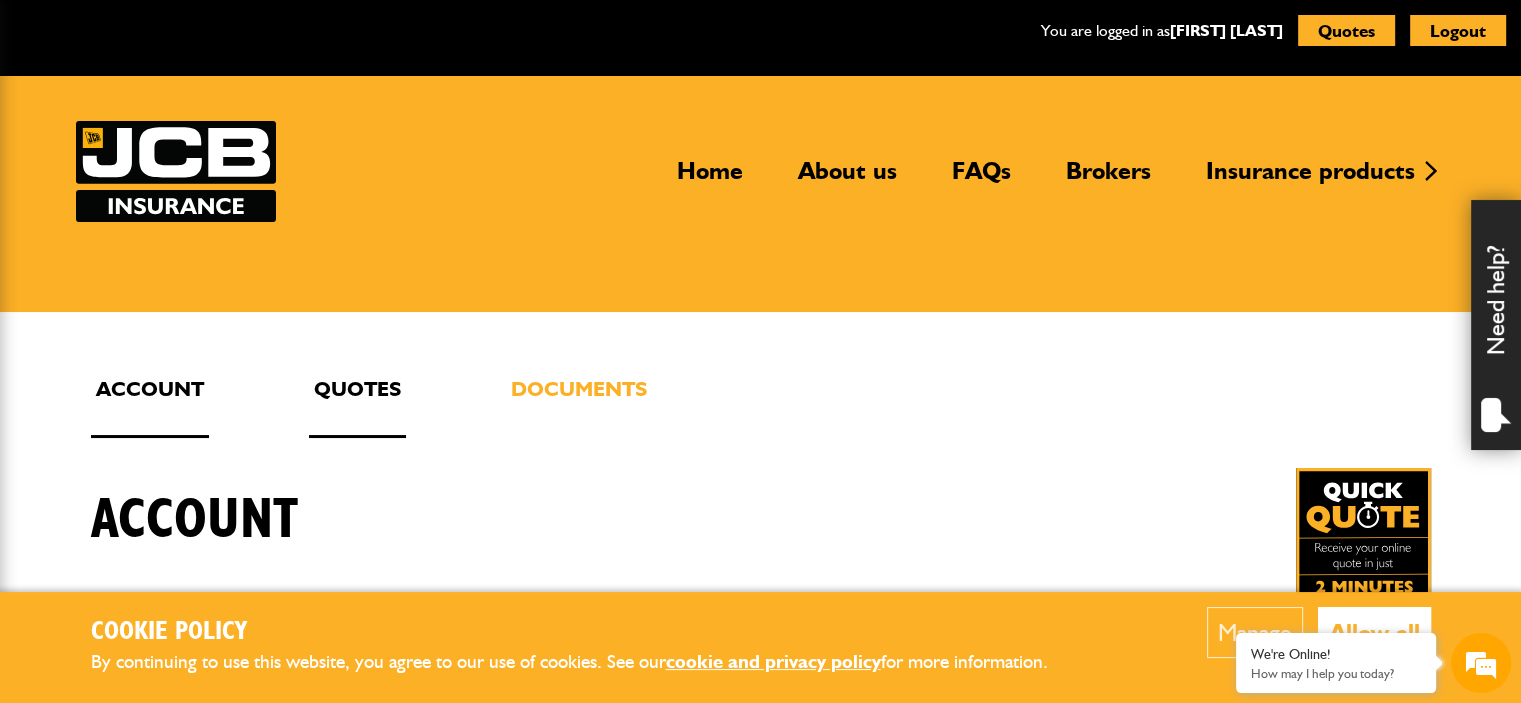 click on "Quotes" at bounding box center [357, 405] 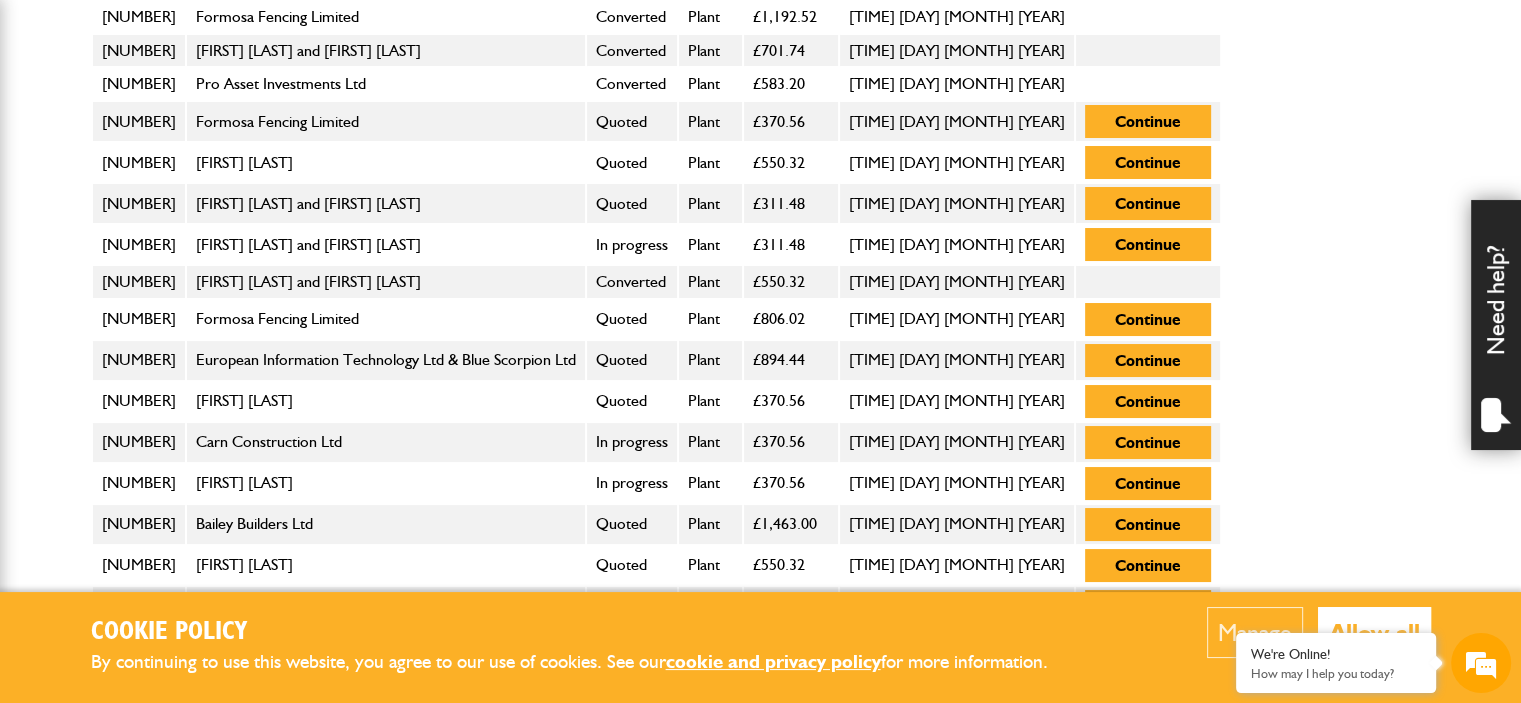 scroll, scrollTop: 1100, scrollLeft: 0, axis: vertical 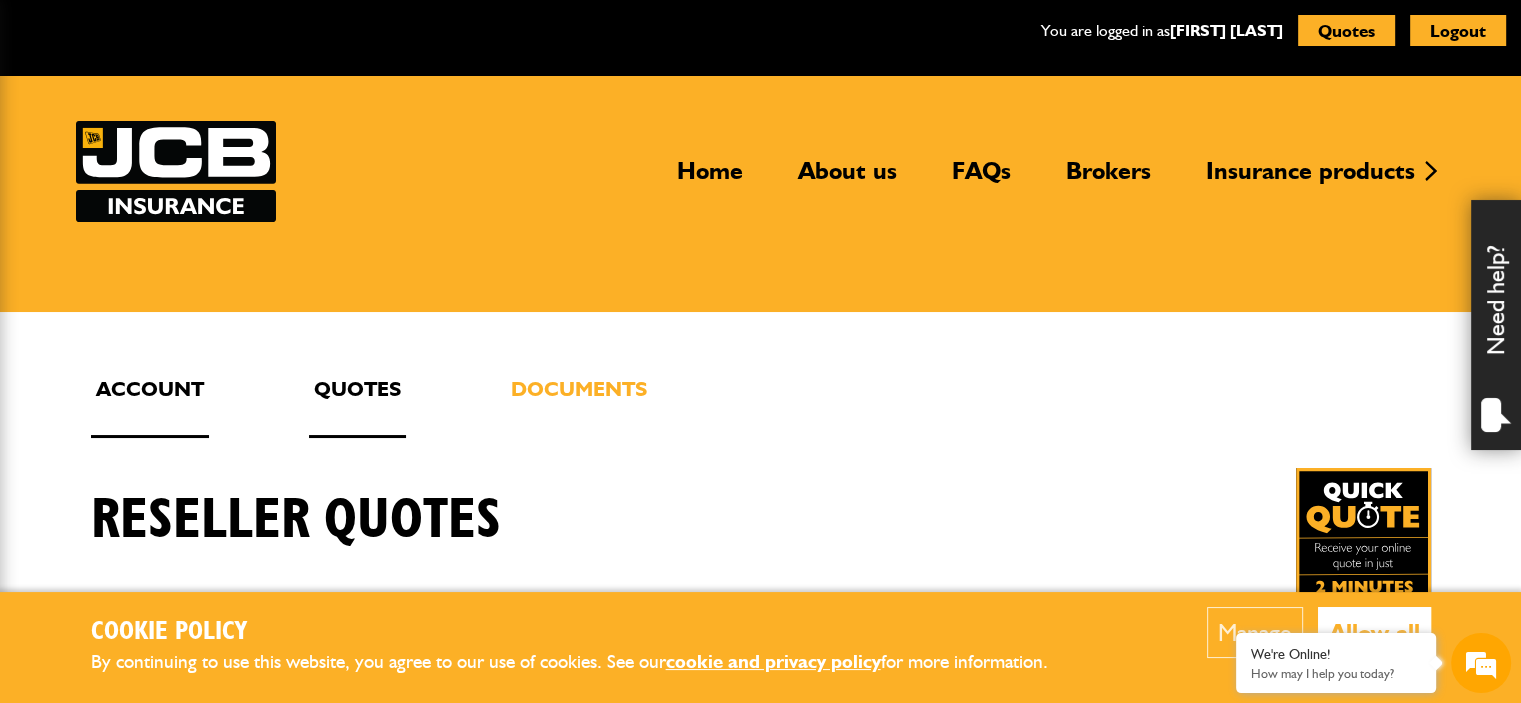 click on "Account" at bounding box center [150, 405] 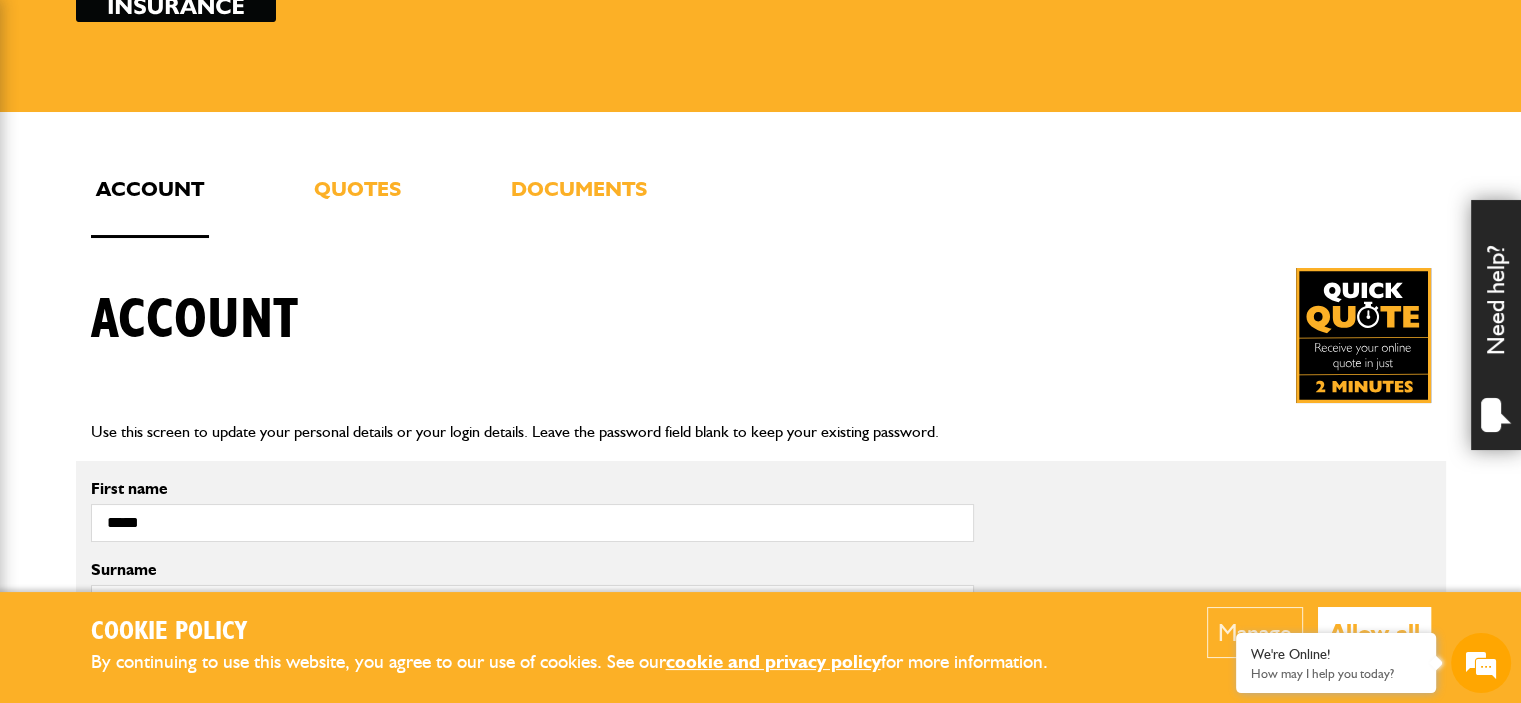 scroll, scrollTop: 0, scrollLeft: 0, axis: both 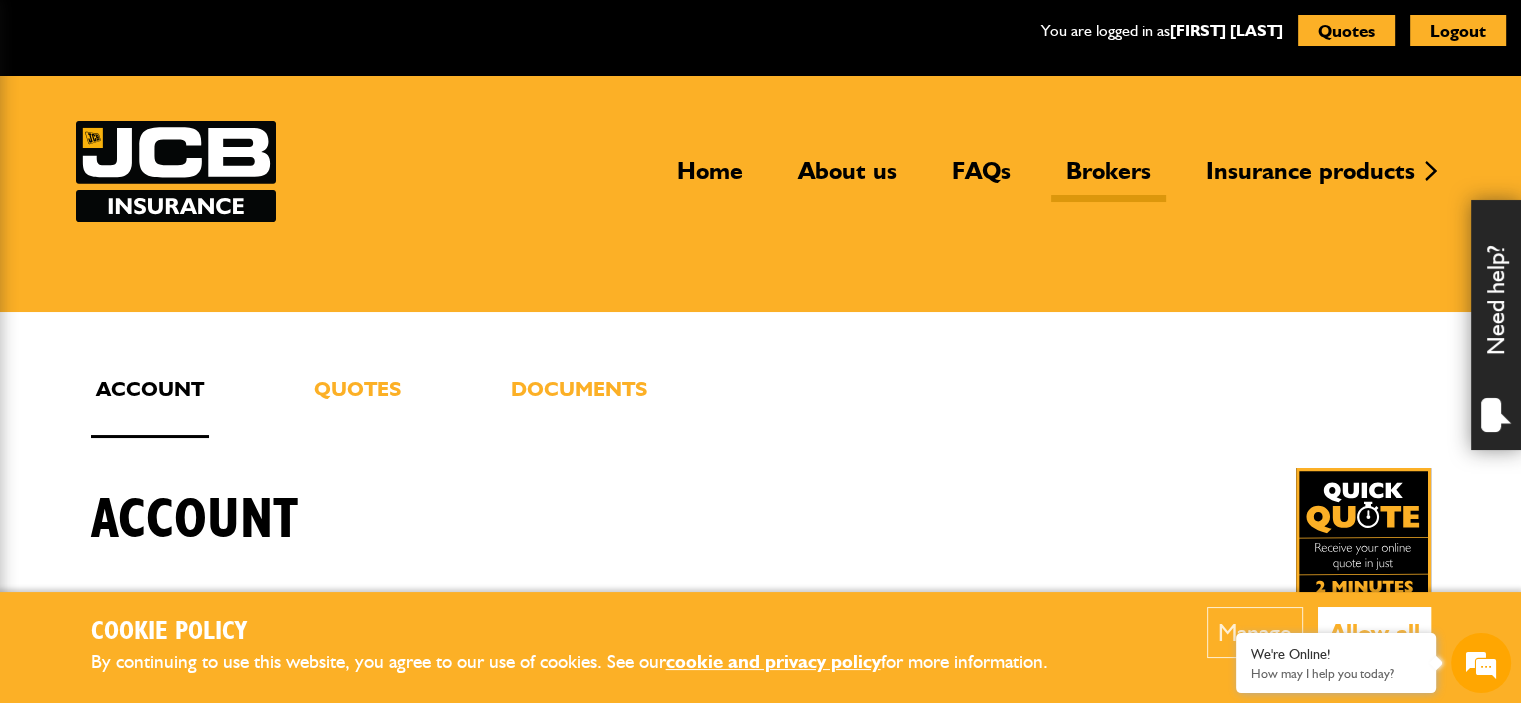 click on "Brokers" at bounding box center (1108, 179) 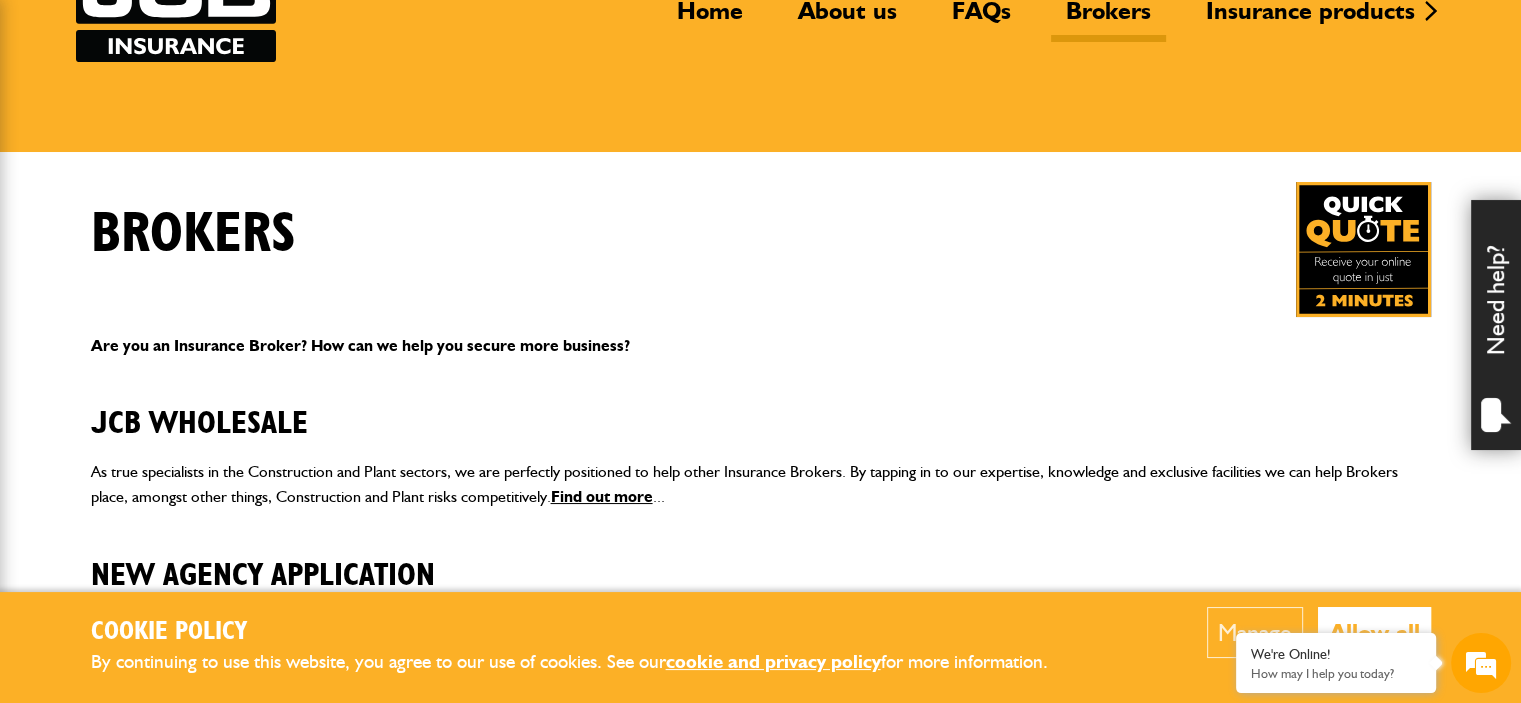 scroll, scrollTop: 0, scrollLeft: 0, axis: both 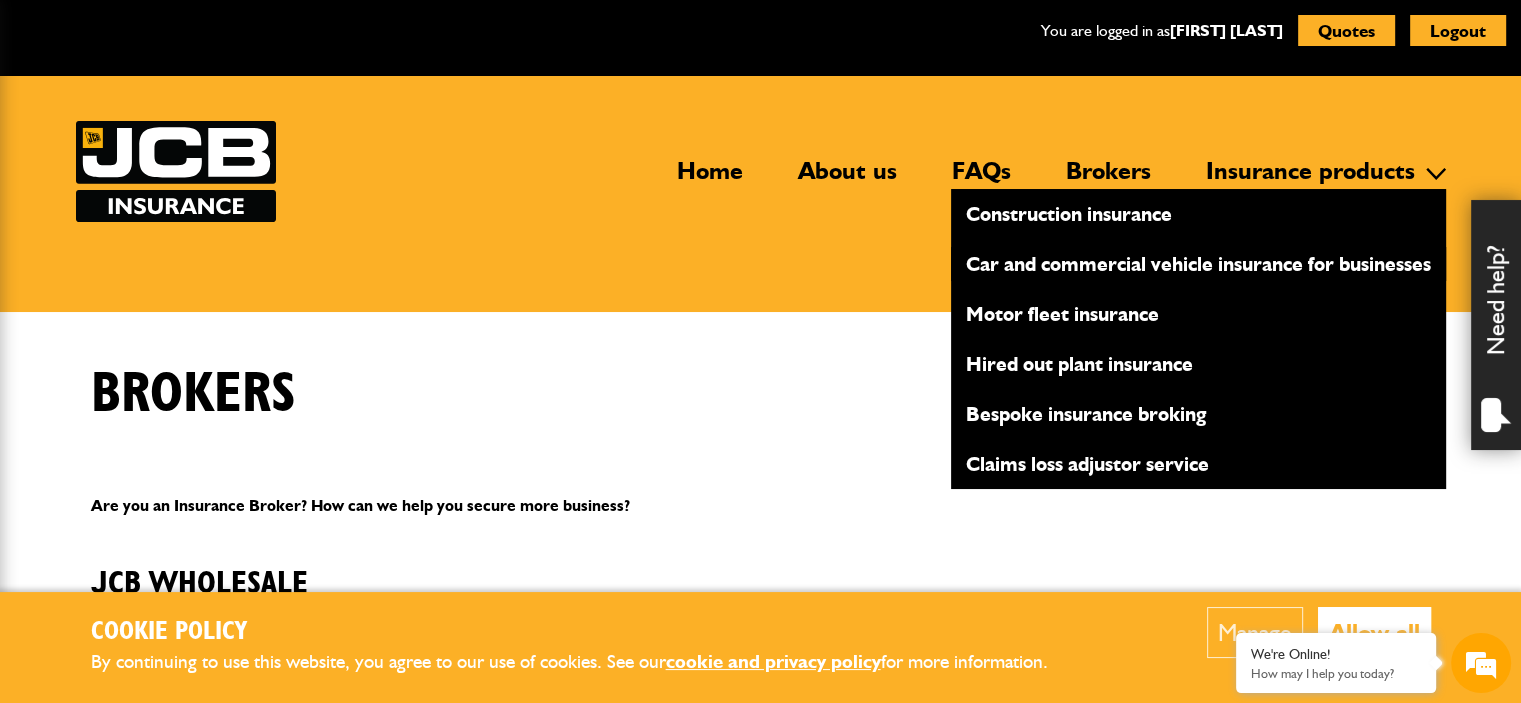 click on "Car and commercial vehicle insurance for businesses" at bounding box center (1198, 264) 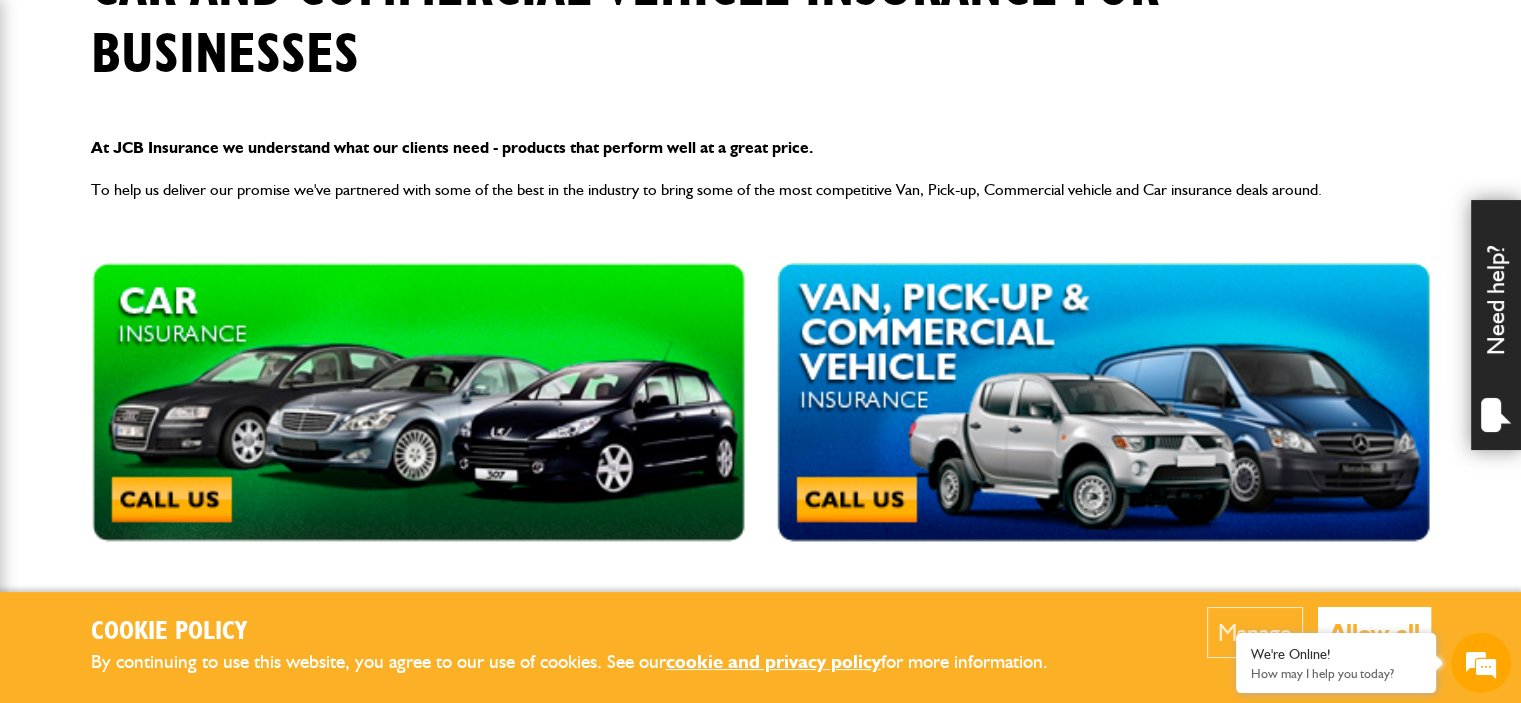 scroll, scrollTop: 0, scrollLeft: 0, axis: both 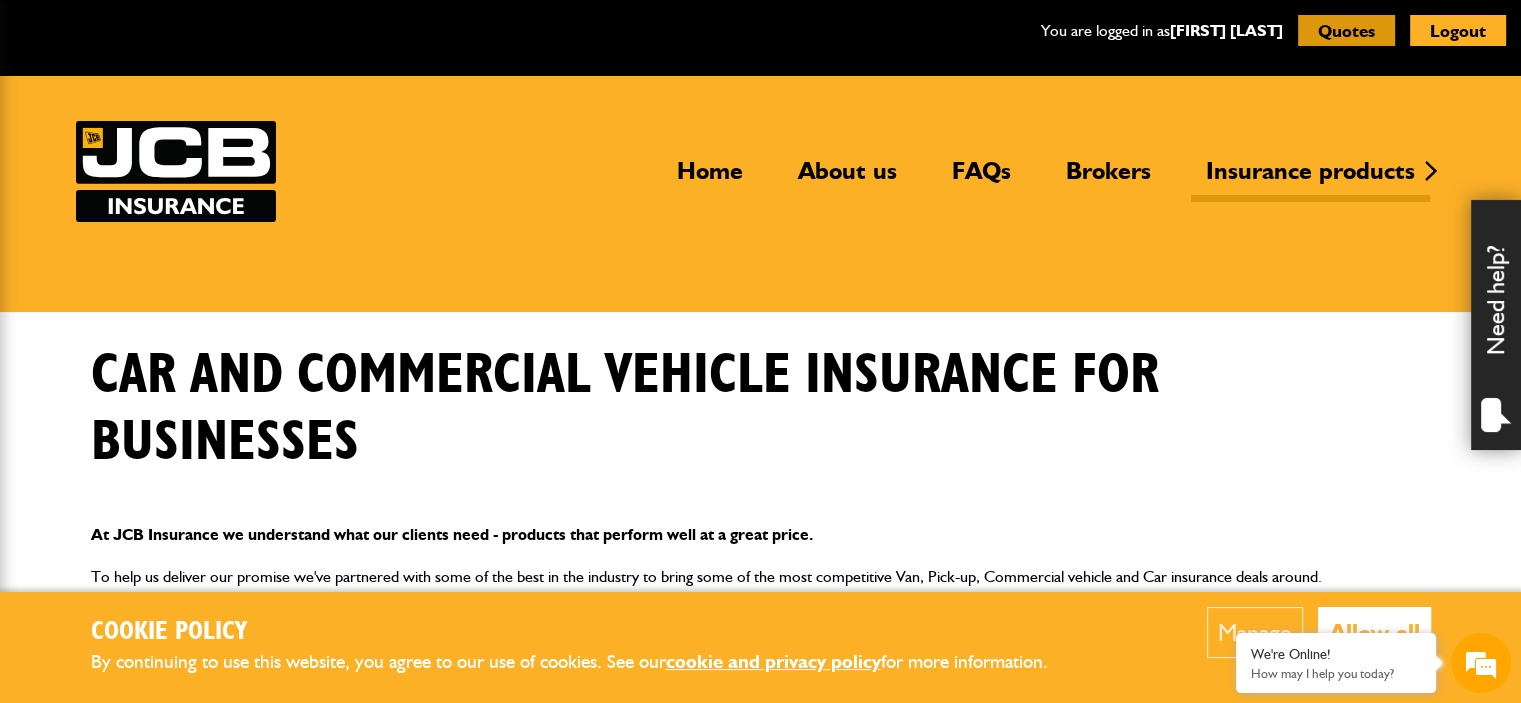 click on "Quotes" at bounding box center (1346, 30) 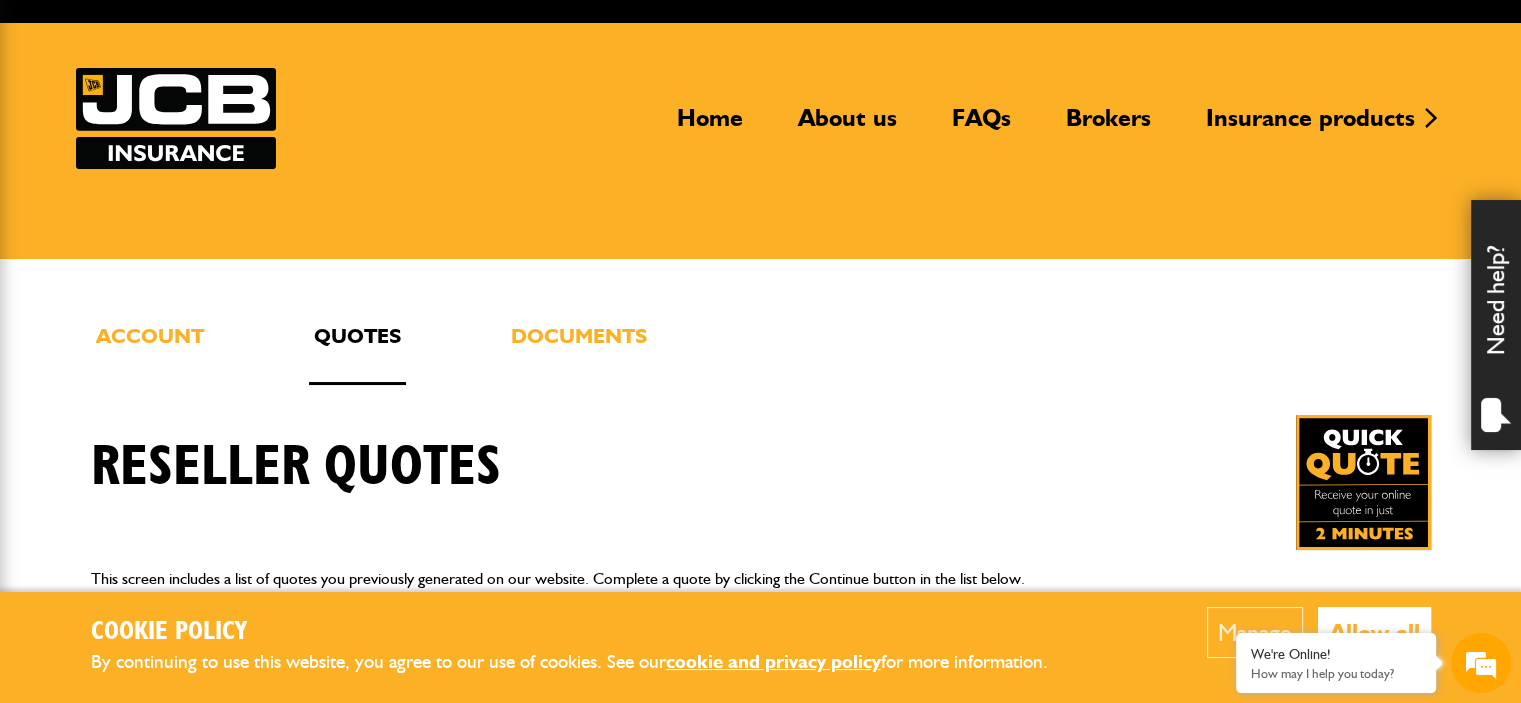 scroll, scrollTop: 100, scrollLeft: 0, axis: vertical 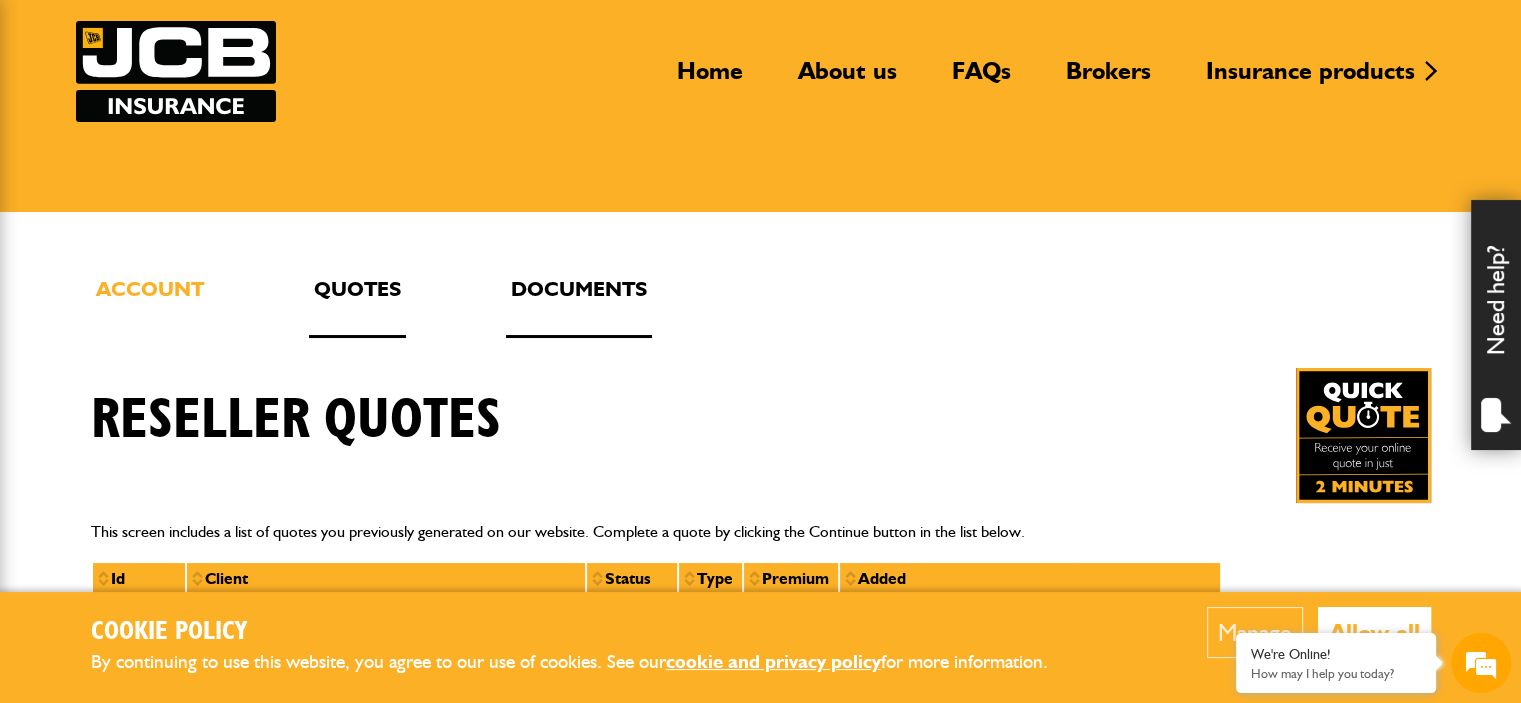 click on "Documents" at bounding box center (579, 305) 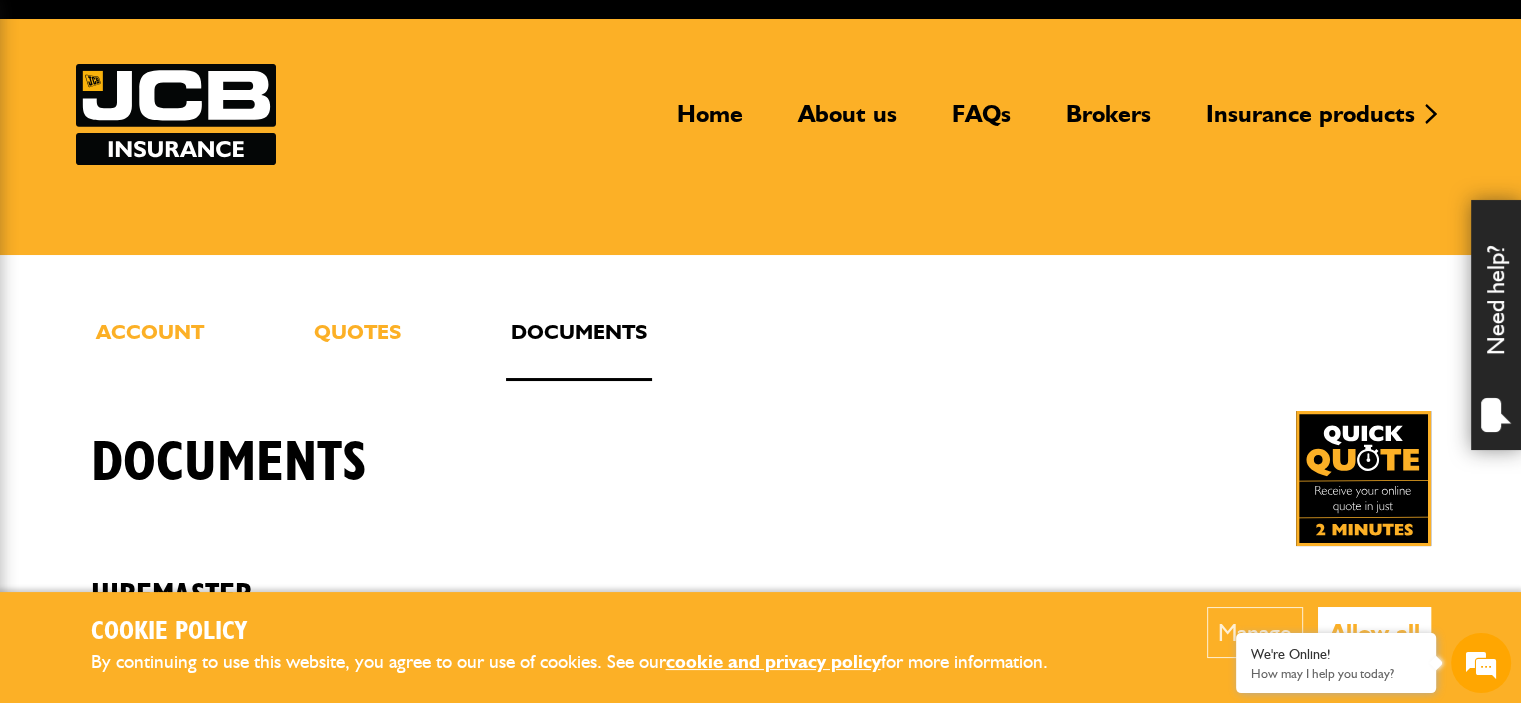 scroll, scrollTop: 0, scrollLeft: 0, axis: both 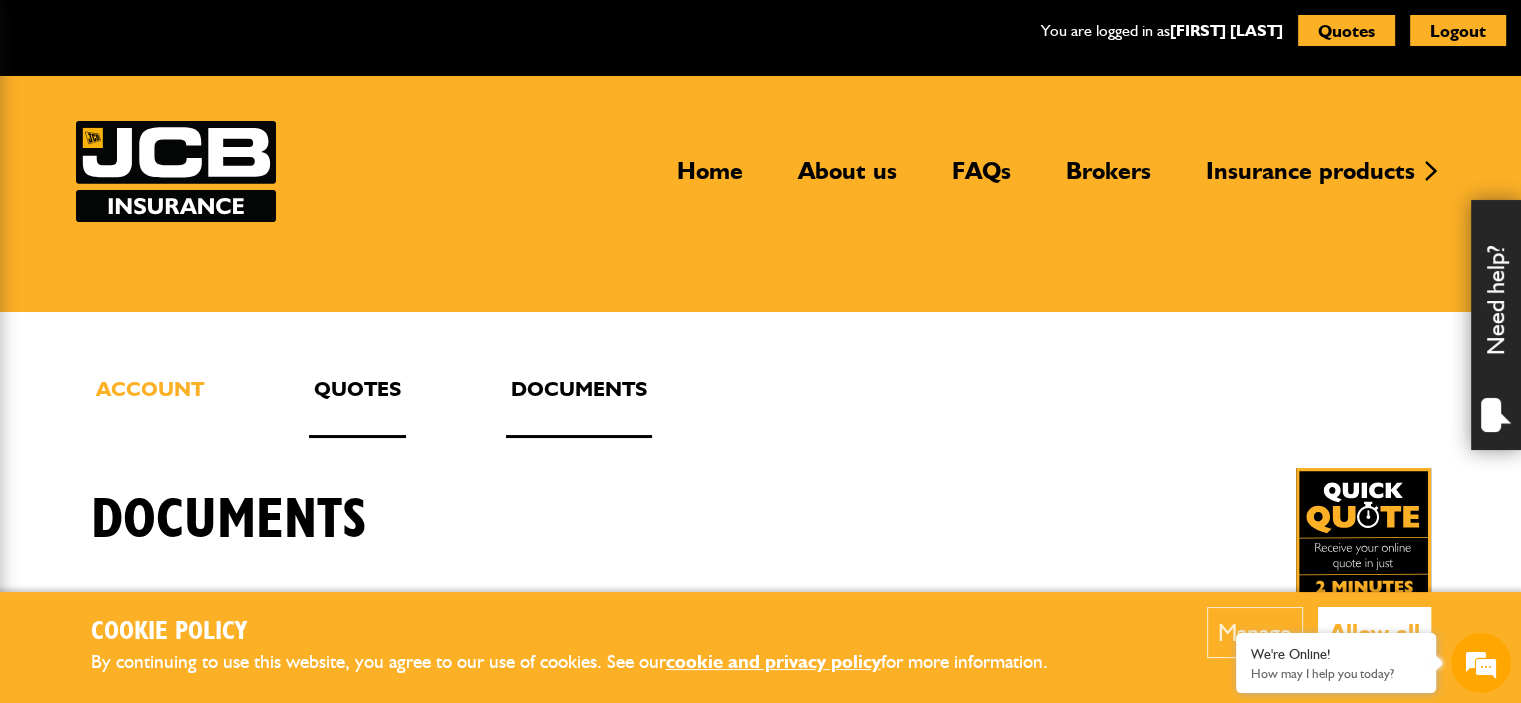 click on "Quotes" at bounding box center (357, 405) 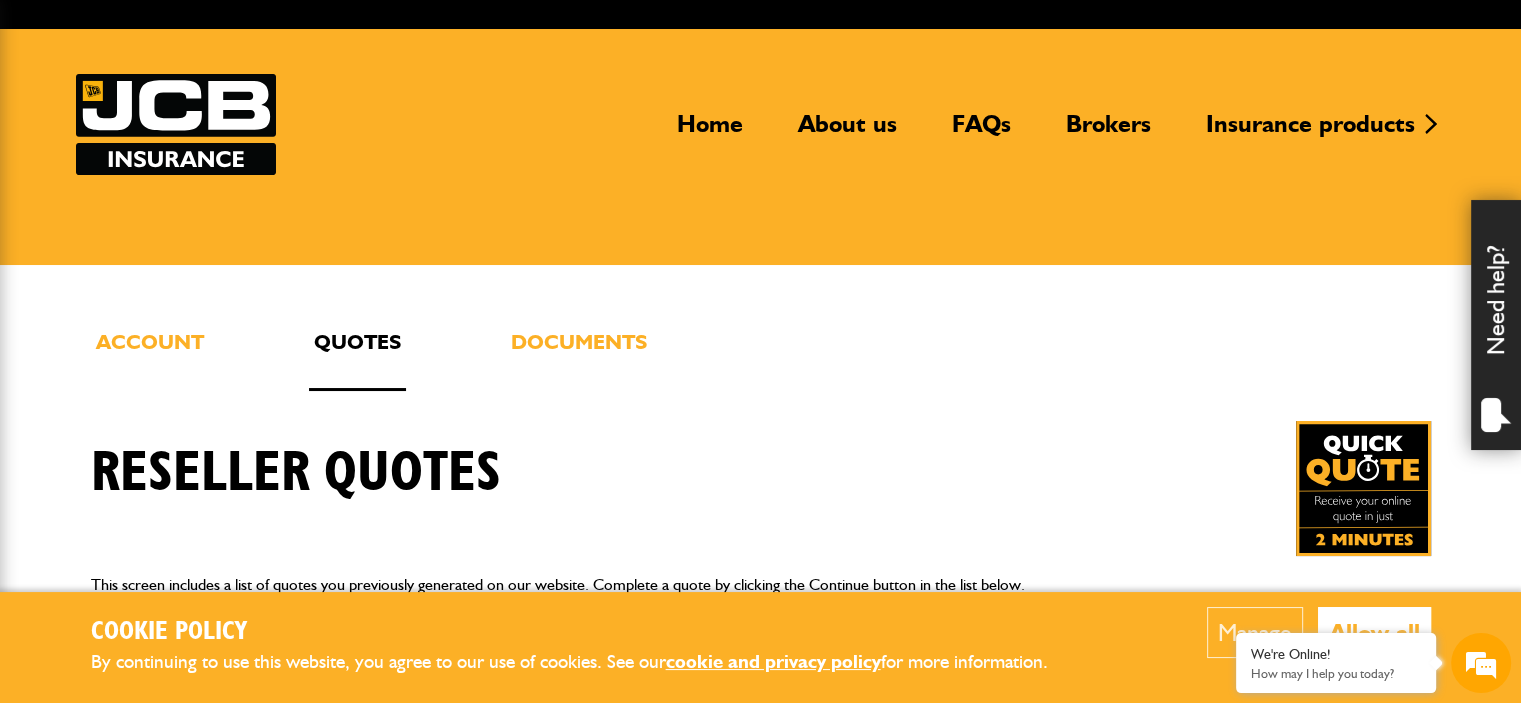 scroll, scrollTop: 0, scrollLeft: 0, axis: both 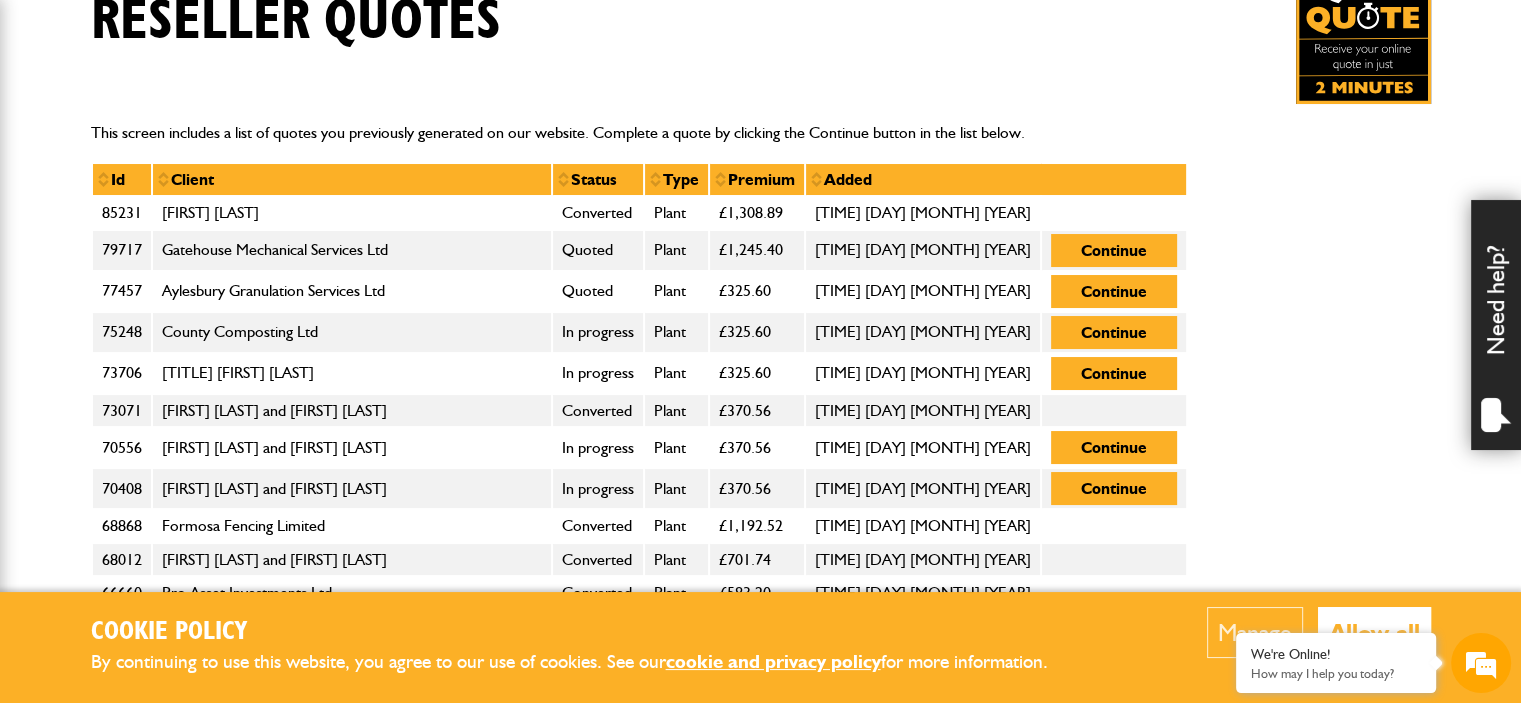 click on "Need help?" at bounding box center [1496, 325] 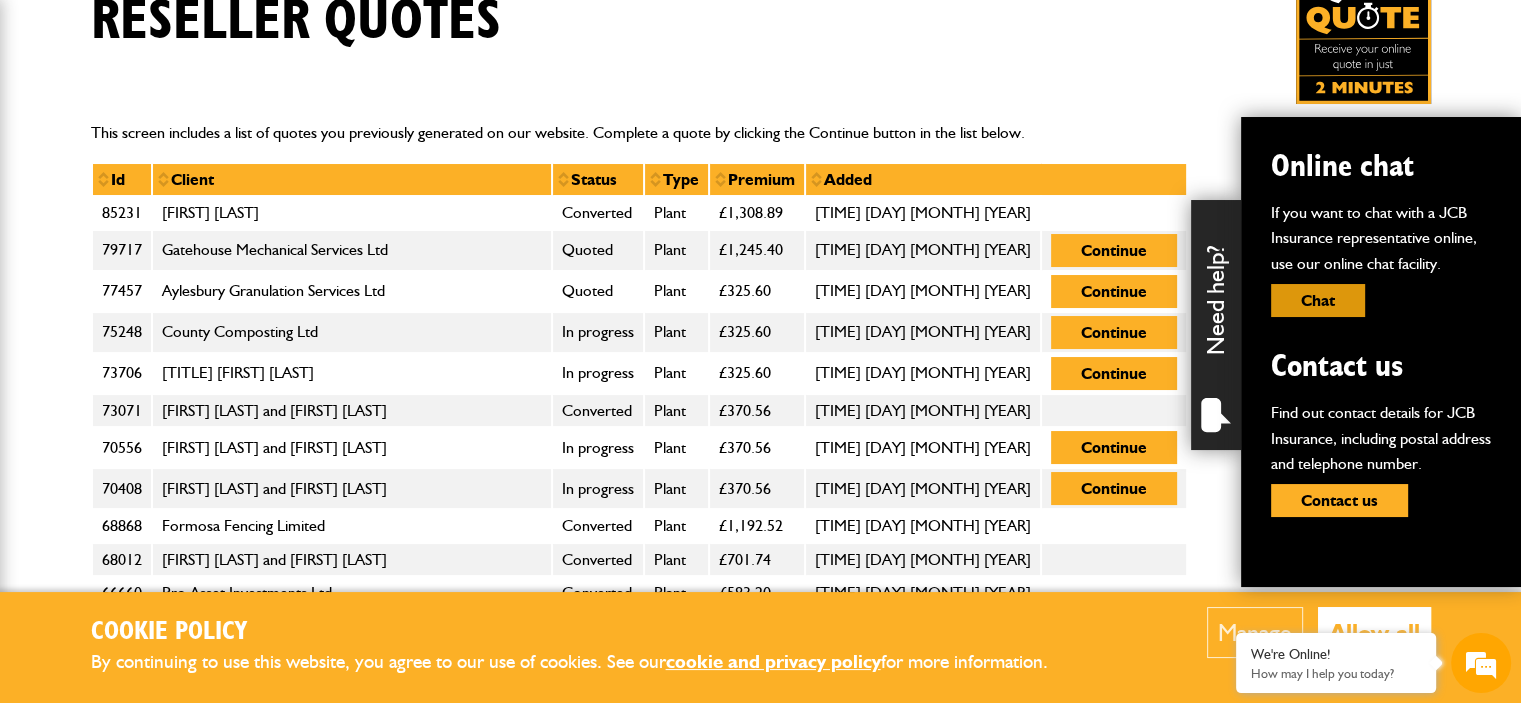 click on "Chat" at bounding box center [1318, 300] 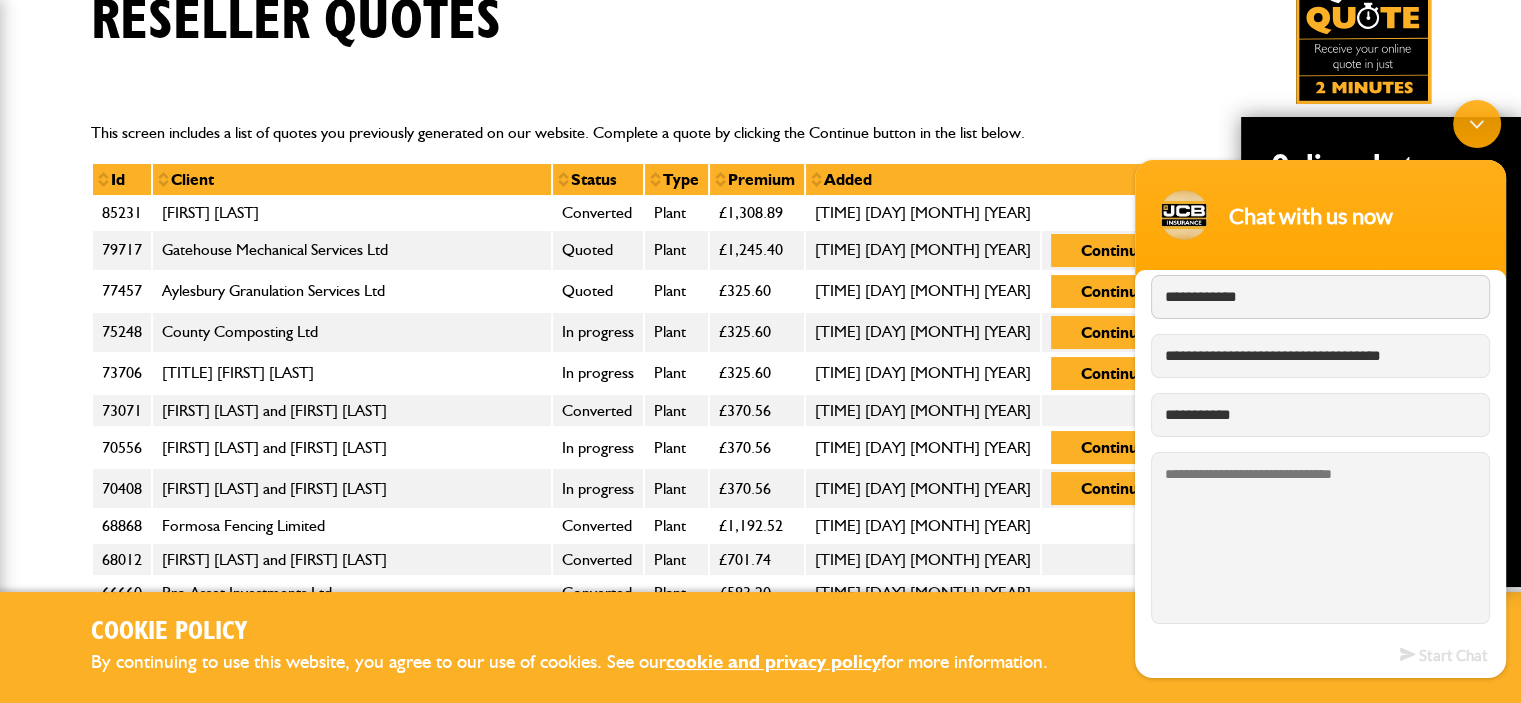 drag, startPoint x: 1257, startPoint y: 297, endPoint x: 1137, endPoint y: 300, distance: 120.03749 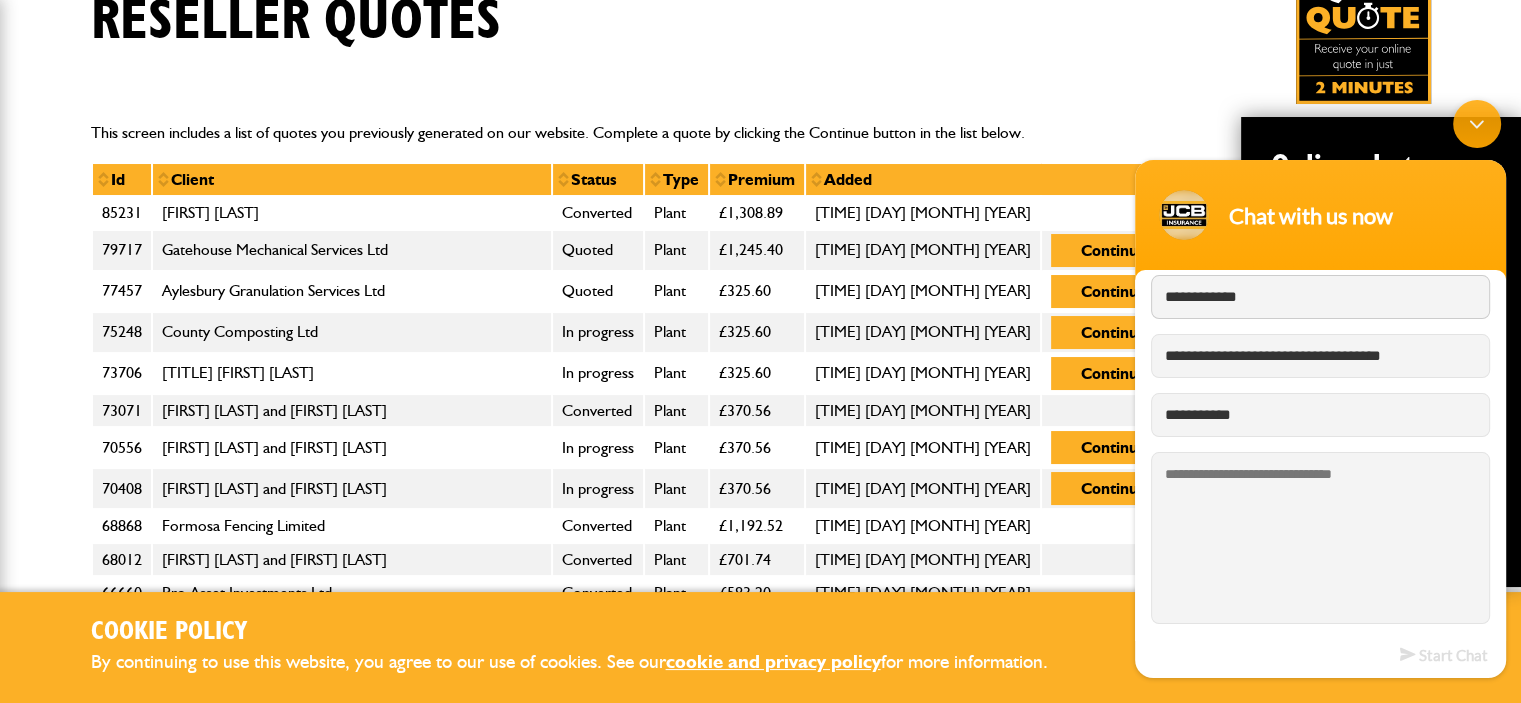 type on "**********" 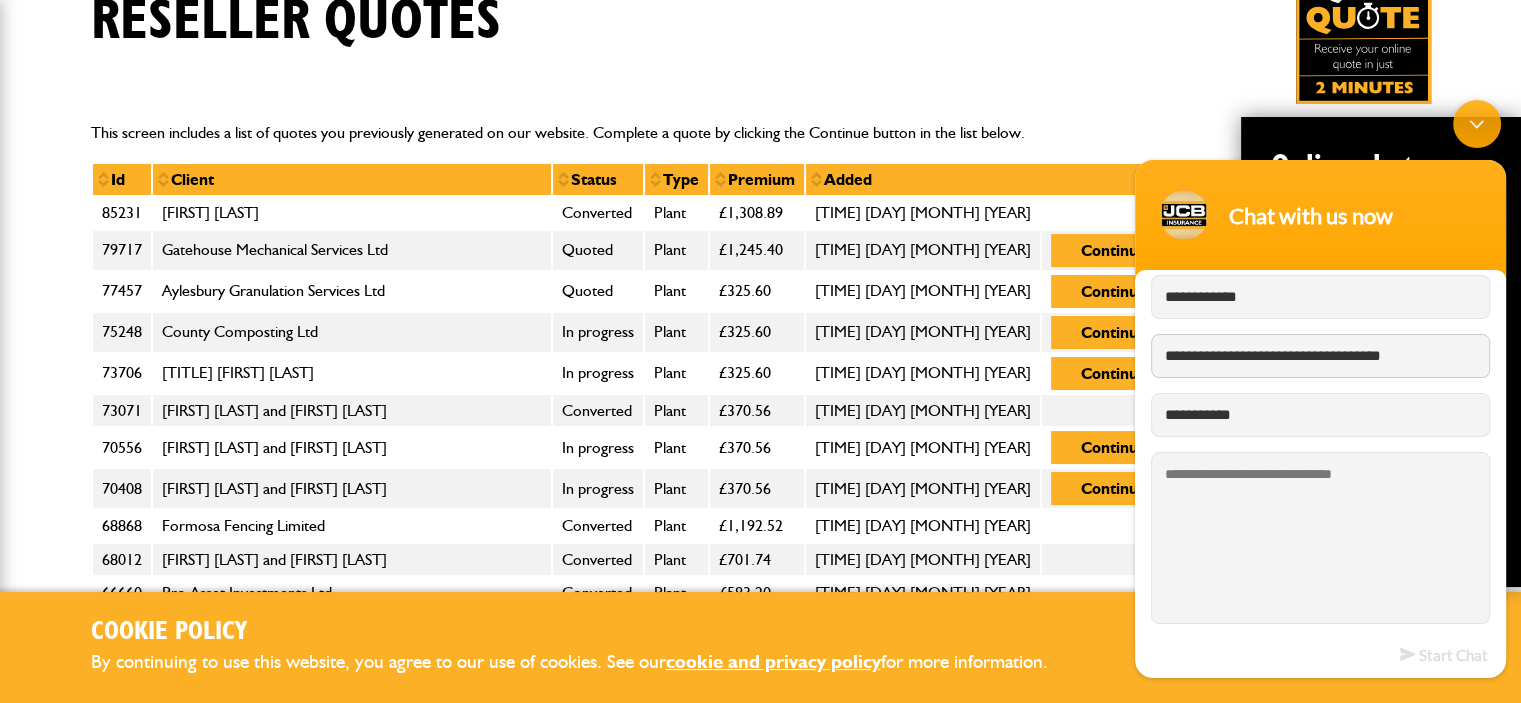 drag, startPoint x: 1199, startPoint y: 360, endPoint x: 1161, endPoint y: 360, distance: 38 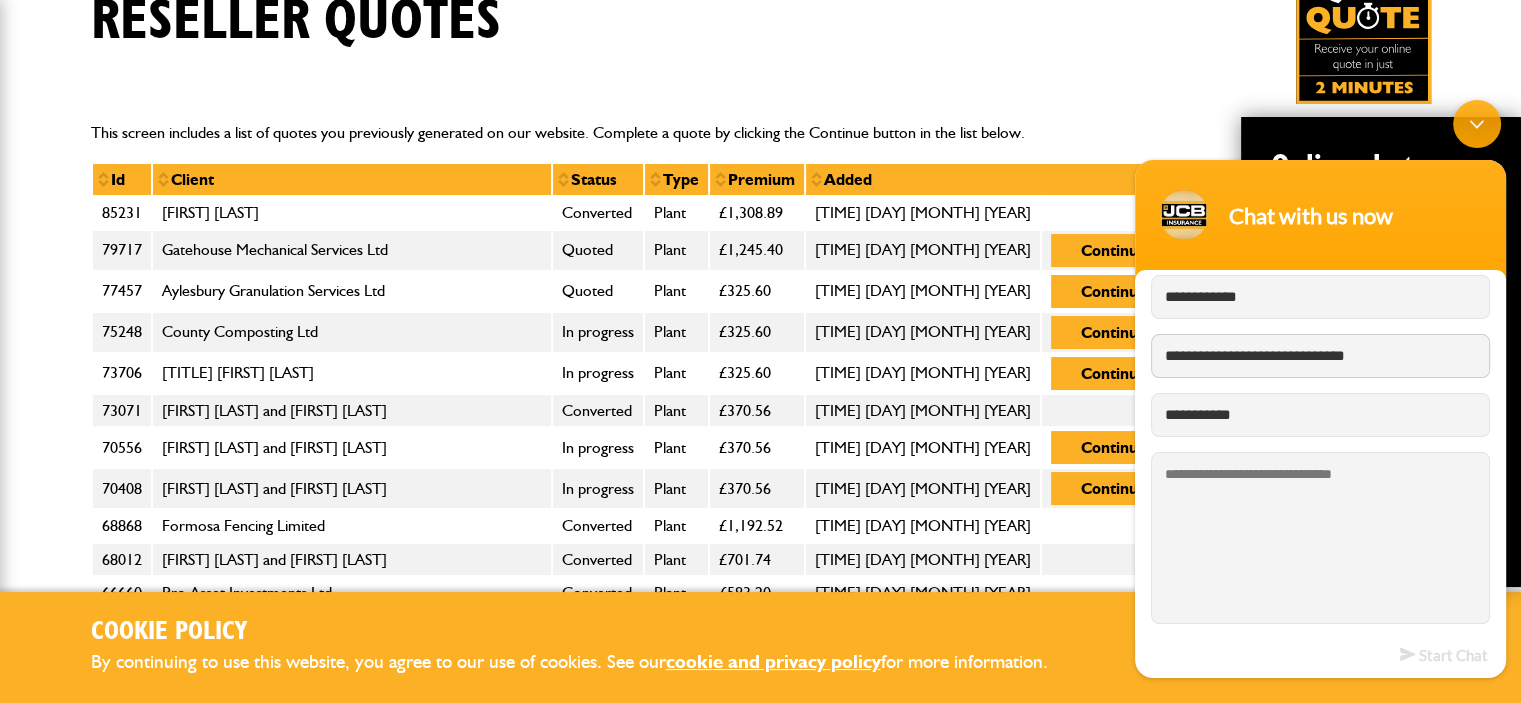 click on "**********" at bounding box center [1320, 356] 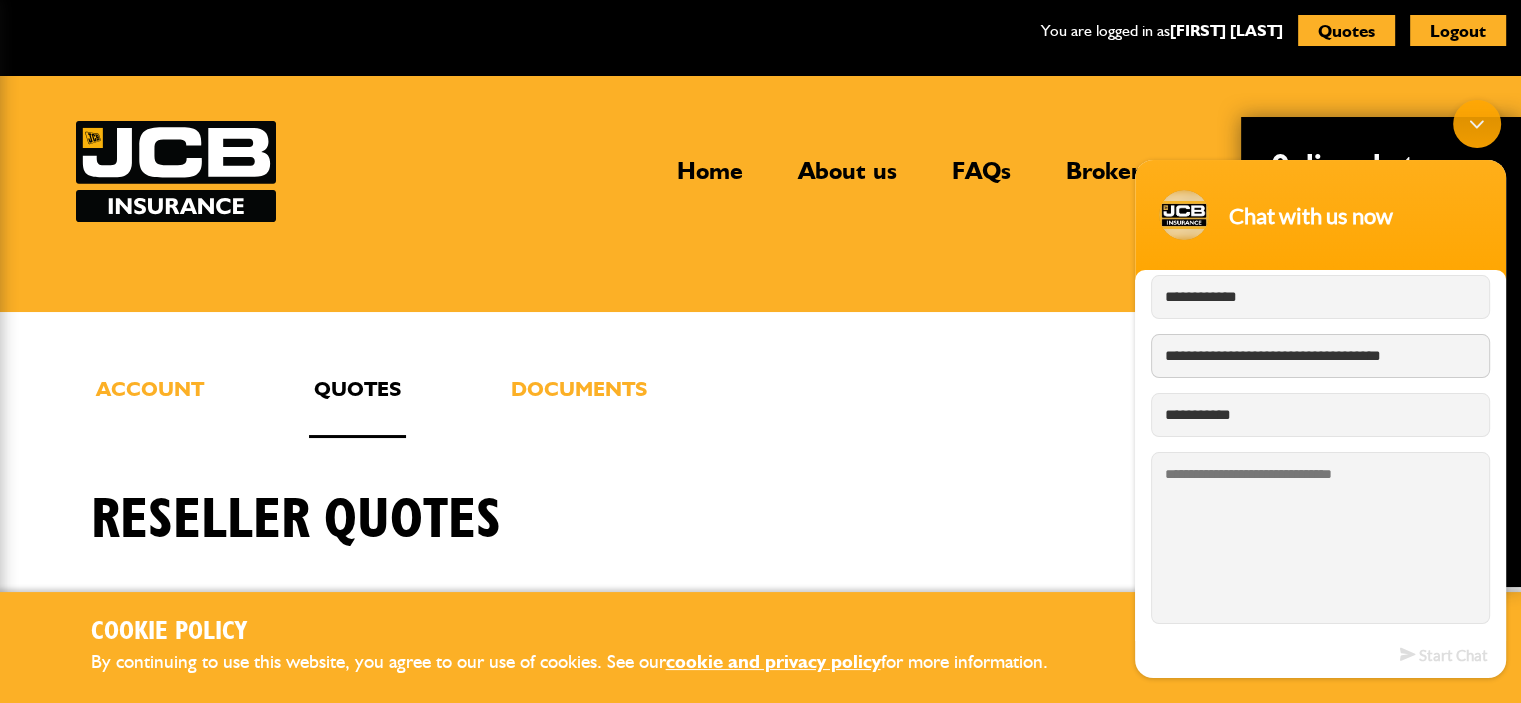 scroll, scrollTop: 0, scrollLeft: 0, axis: both 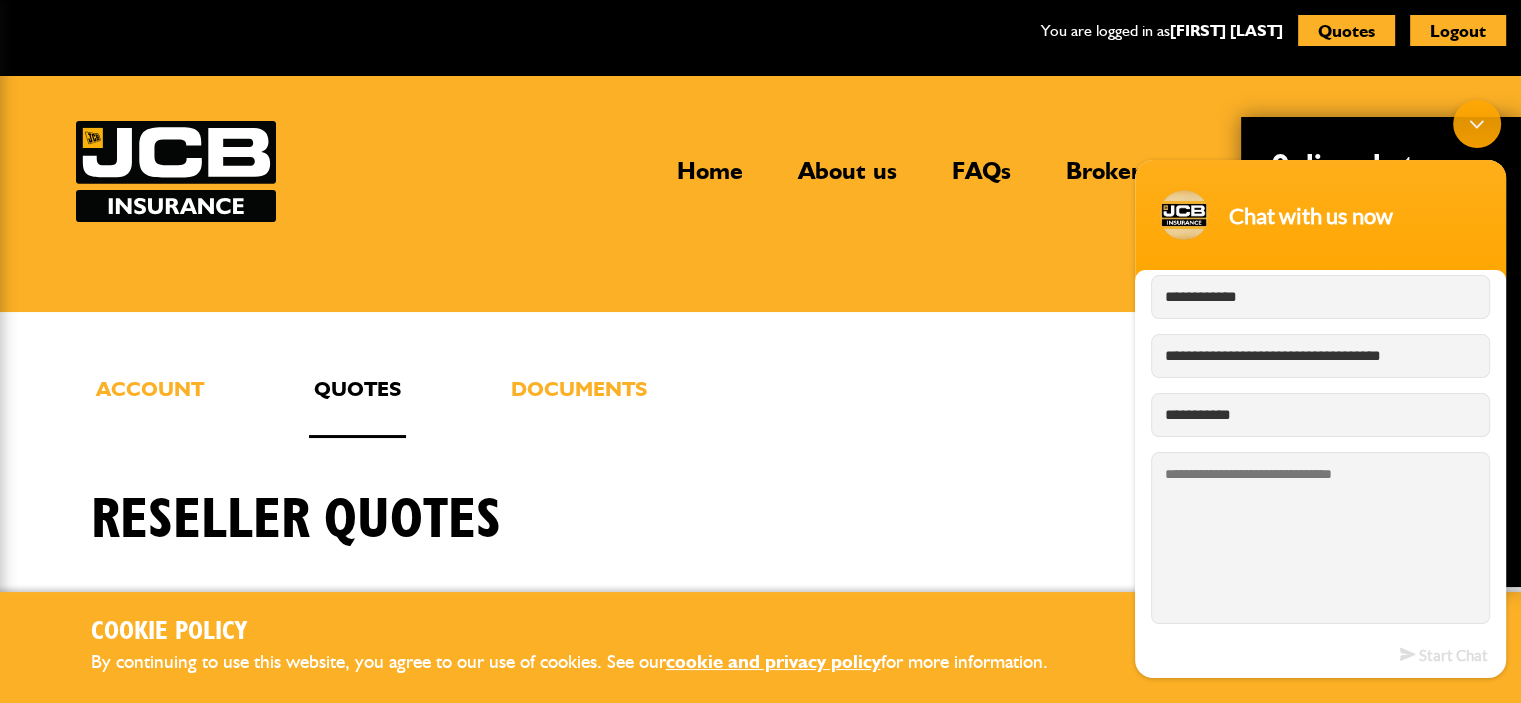 click on "Home
About us
FAQs
Brokers
Insurance products
Construction insurance
Car and commercial vehicle insurance for businesses
Motor fleet insurance
Hired out plant insurance
Bespoke insurance broking
Claims loss adjustor service
Home
About us
FAQs
Brokers
Insurance products
Construction insurance
Car and commercial vehicle insurance for businesses
Motor fleet insurance
Hired out plant insurance
Bespoke insurance broking
Claims loss adjustor service" at bounding box center (760, 194) 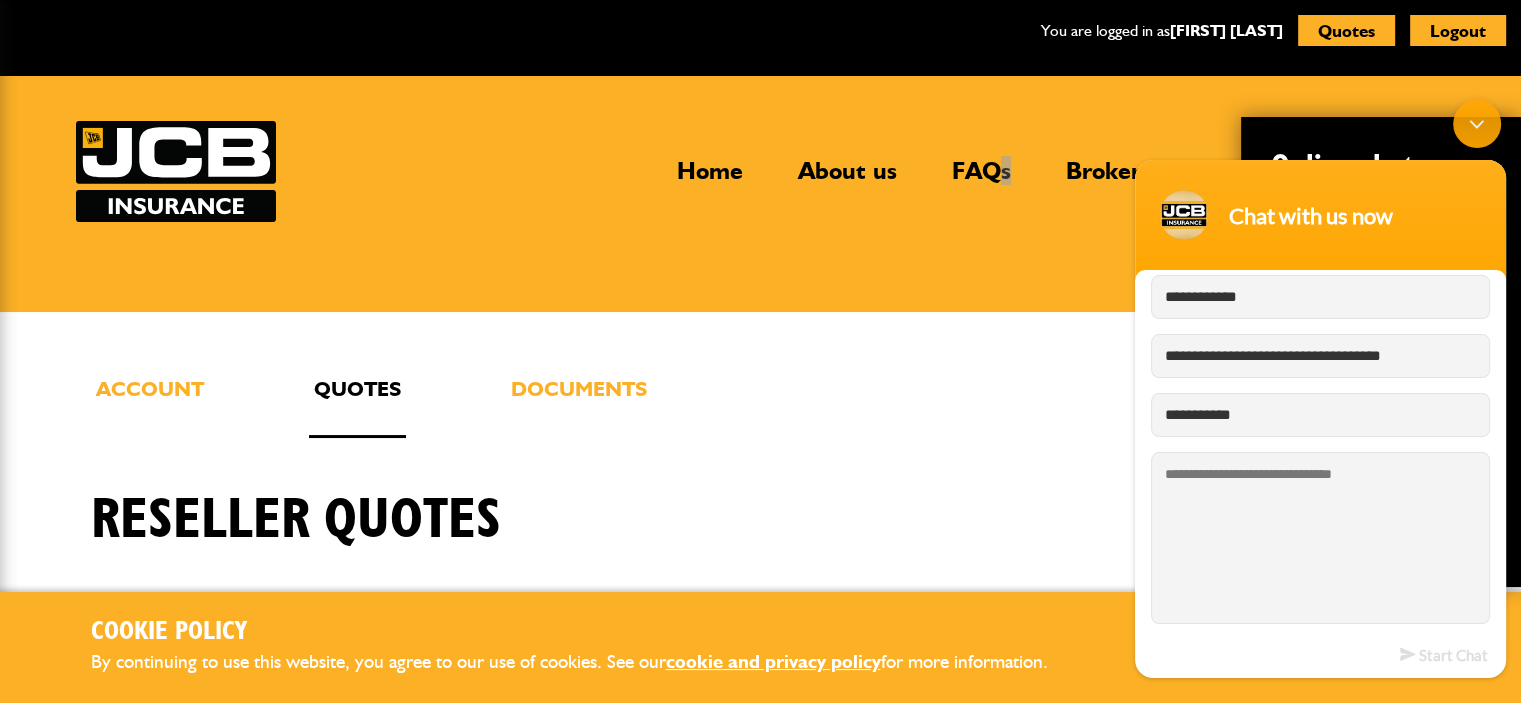click at bounding box center [1477, 124] 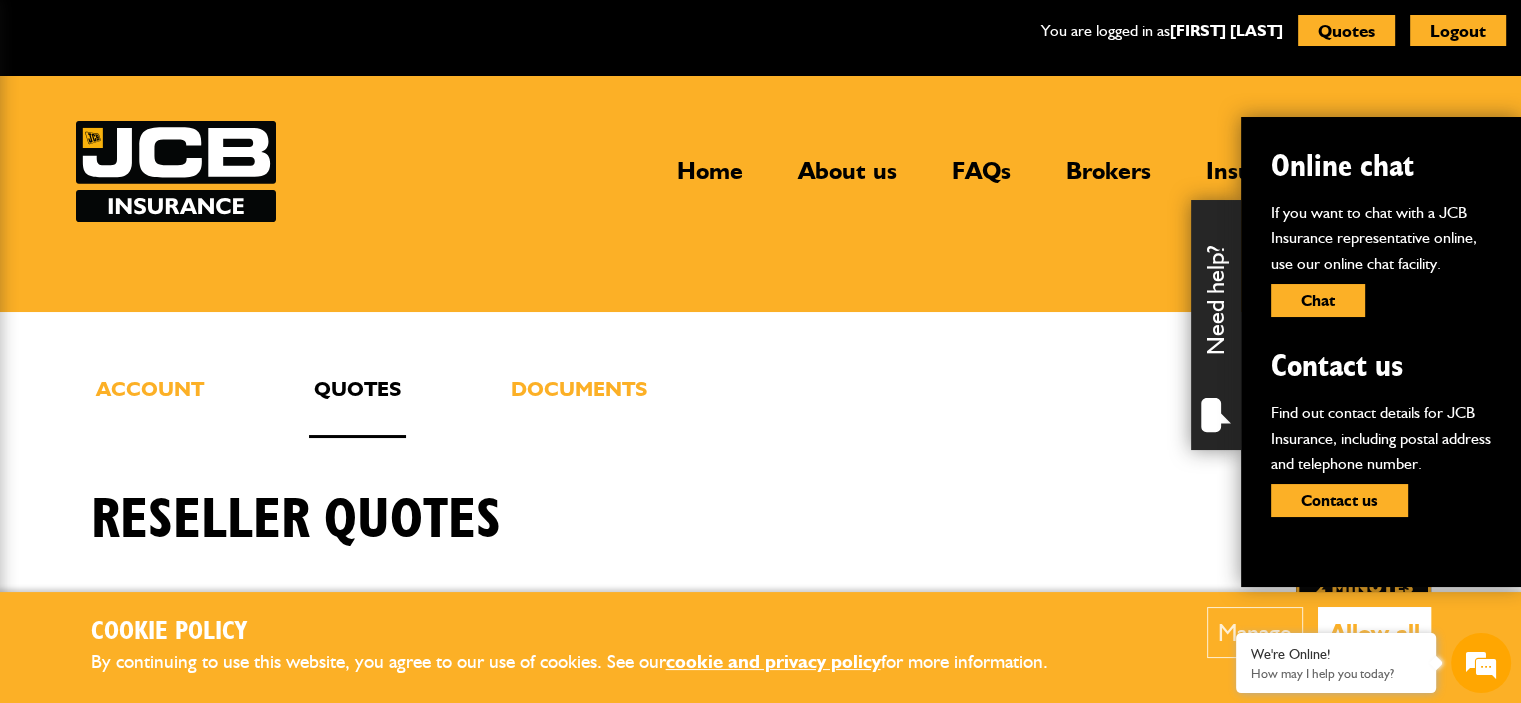 click on "Home
About us
FAQs
Brokers
Insurance products
Construction insurance
Car and commercial vehicle insurance for businesses
Motor fleet insurance
Hired out plant insurance
Bespoke insurance broking
Claims loss adjustor service
Home
About us
FAQs
Brokers
Insurance products
Construction insurance
Car and commercial vehicle insurance for businesses
Motor fleet insurance
Hired out plant insurance
Bespoke insurance broking
Claims loss adjustor service" at bounding box center (761, 171) 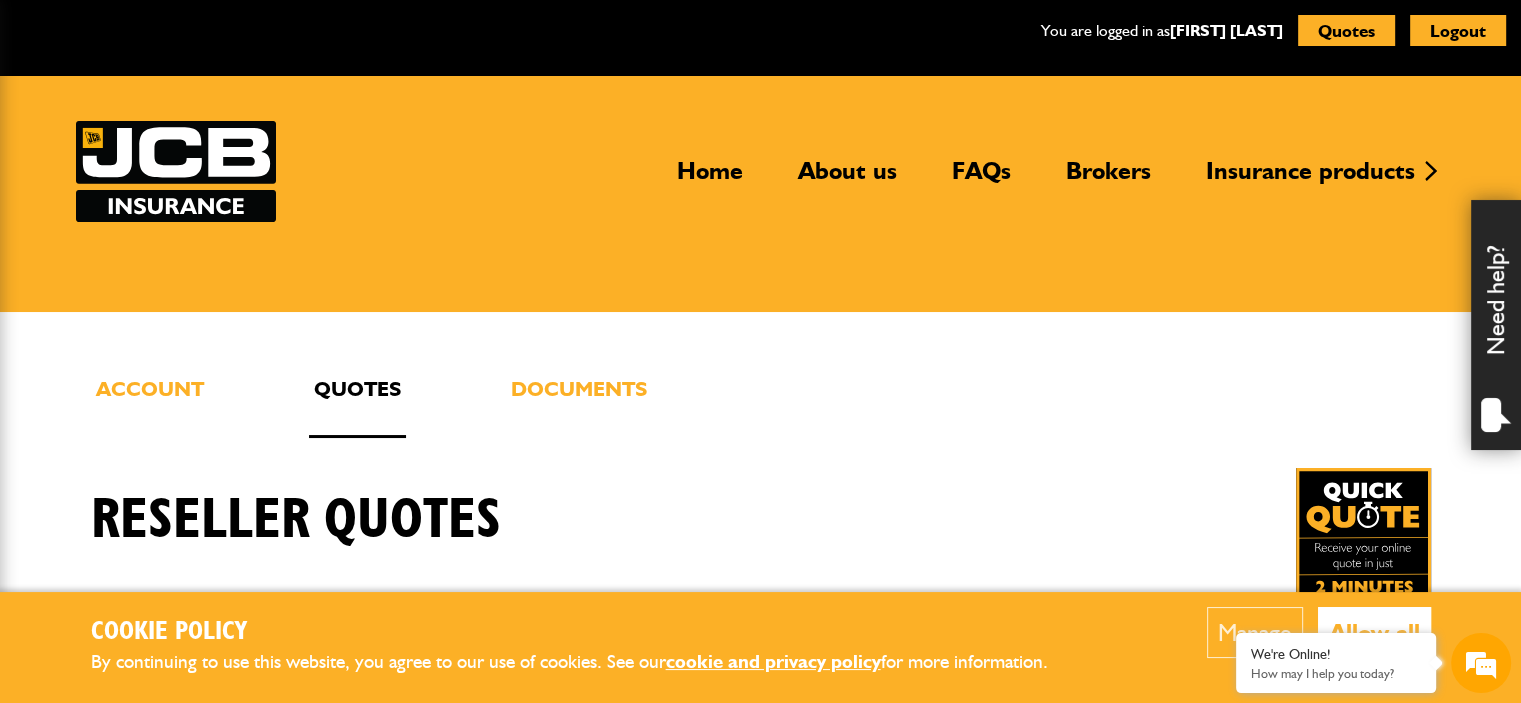 click on "Home
About us
FAQs
Brokers
Insurance products
Construction insurance
Car and commercial vehicle insurance for businesses
Motor fleet insurance
Hired out plant insurance
Bespoke insurance broking
Claims loss adjustor service
Home
About us
FAQs
Brokers
Insurance products
Construction insurance
Car and commercial vehicle insurance for businesses
Motor fleet insurance
Hired out plant insurance
Bespoke insurance broking
Claims loss adjustor service" at bounding box center [761, 171] 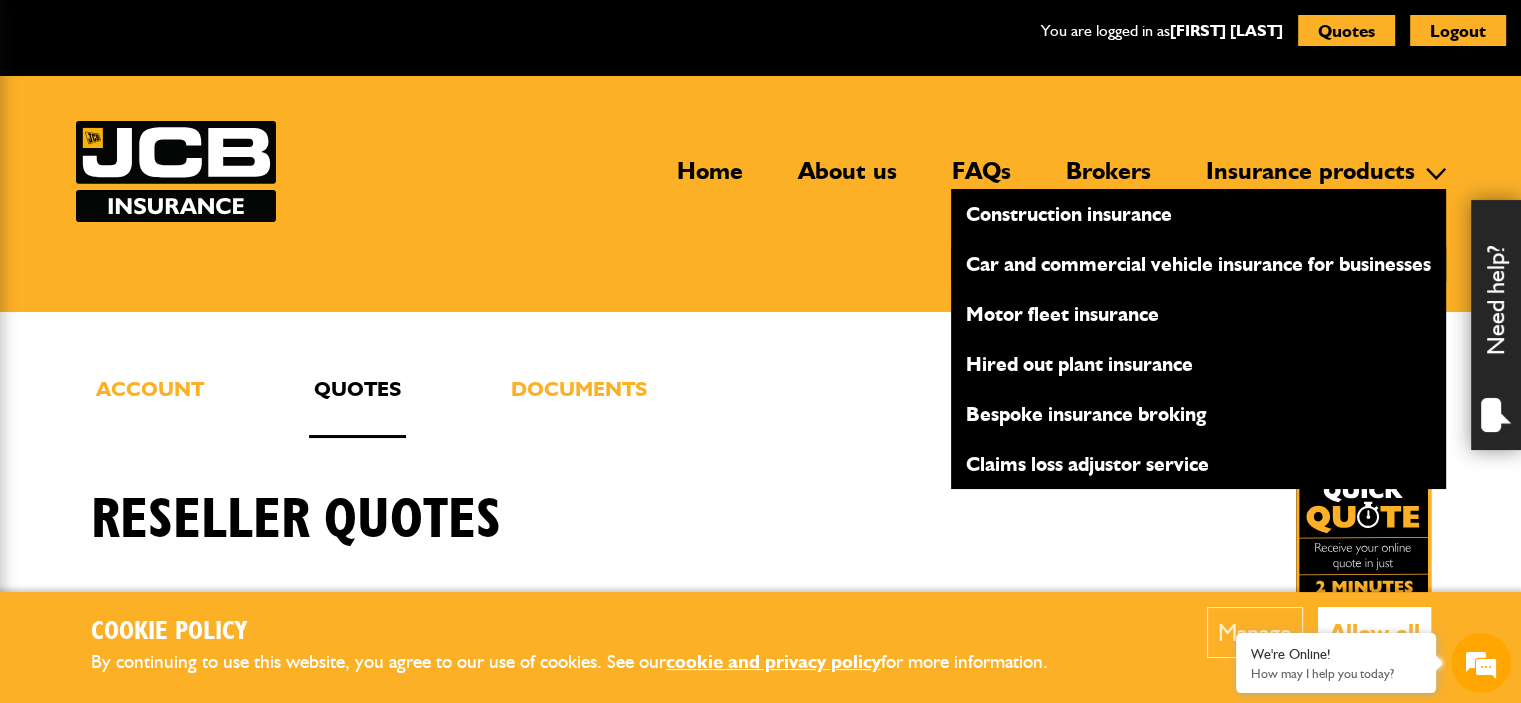 click on "Car and commercial vehicle insurance for businesses" at bounding box center [1198, 264] 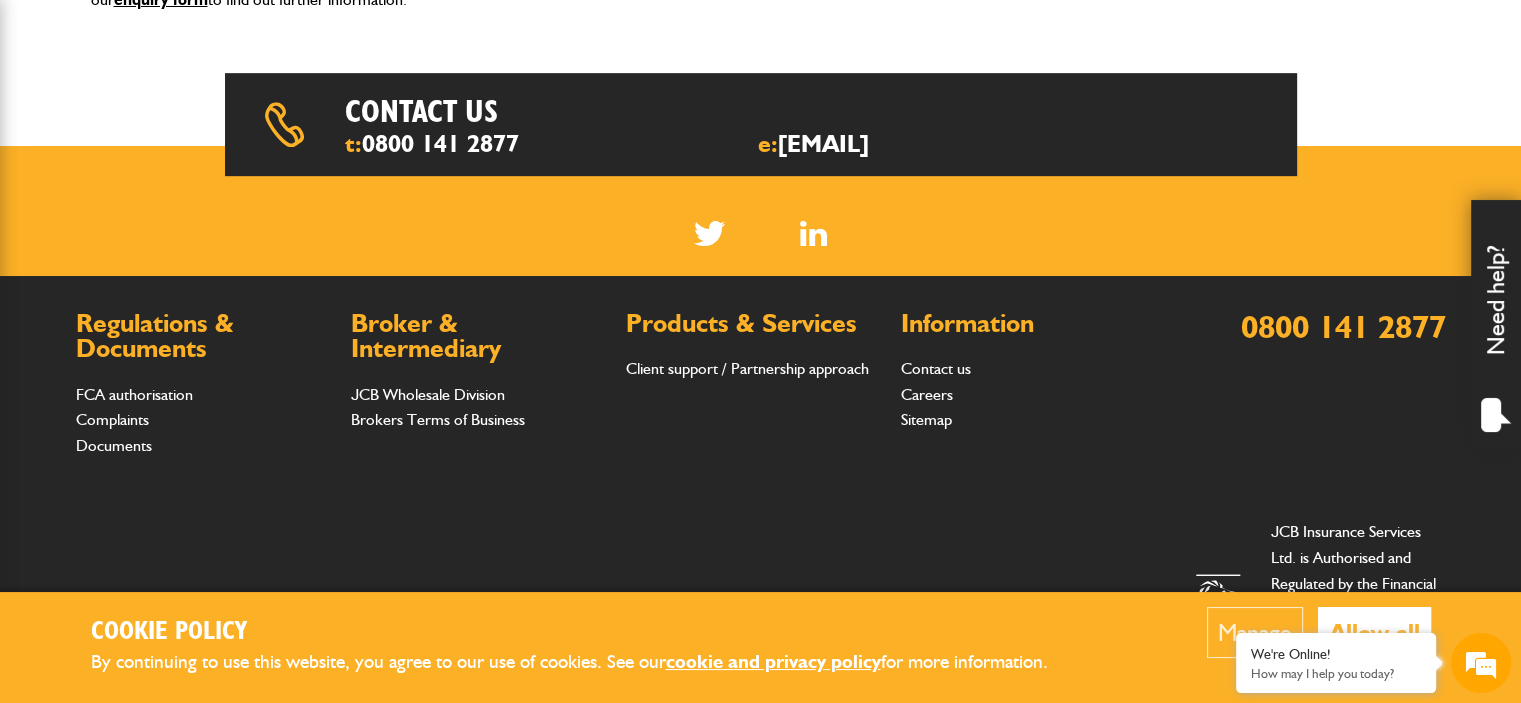 scroll, scrollTop: 1087, scrollLeft: 0, axis: vertical 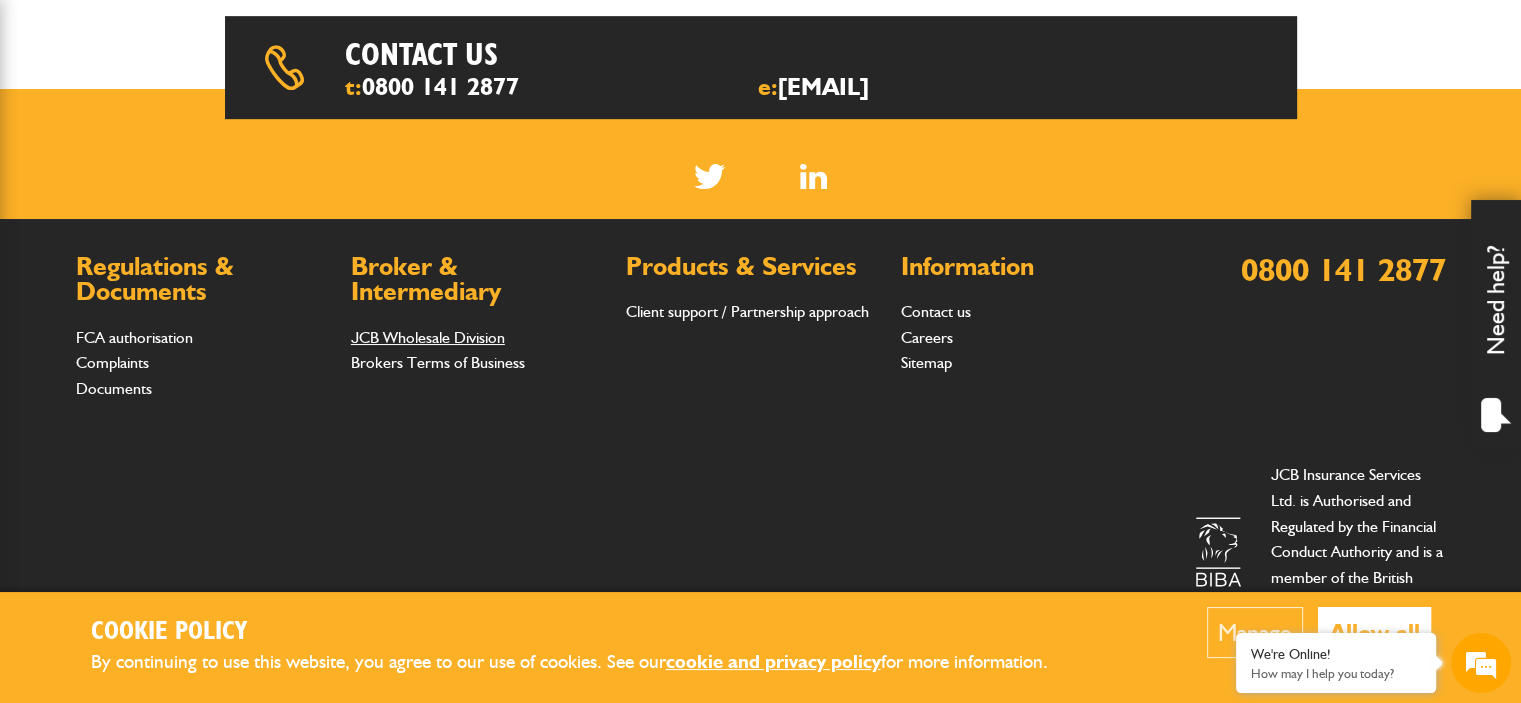 click on "JCB Wholesale Division" at bounding box center [428, 337] 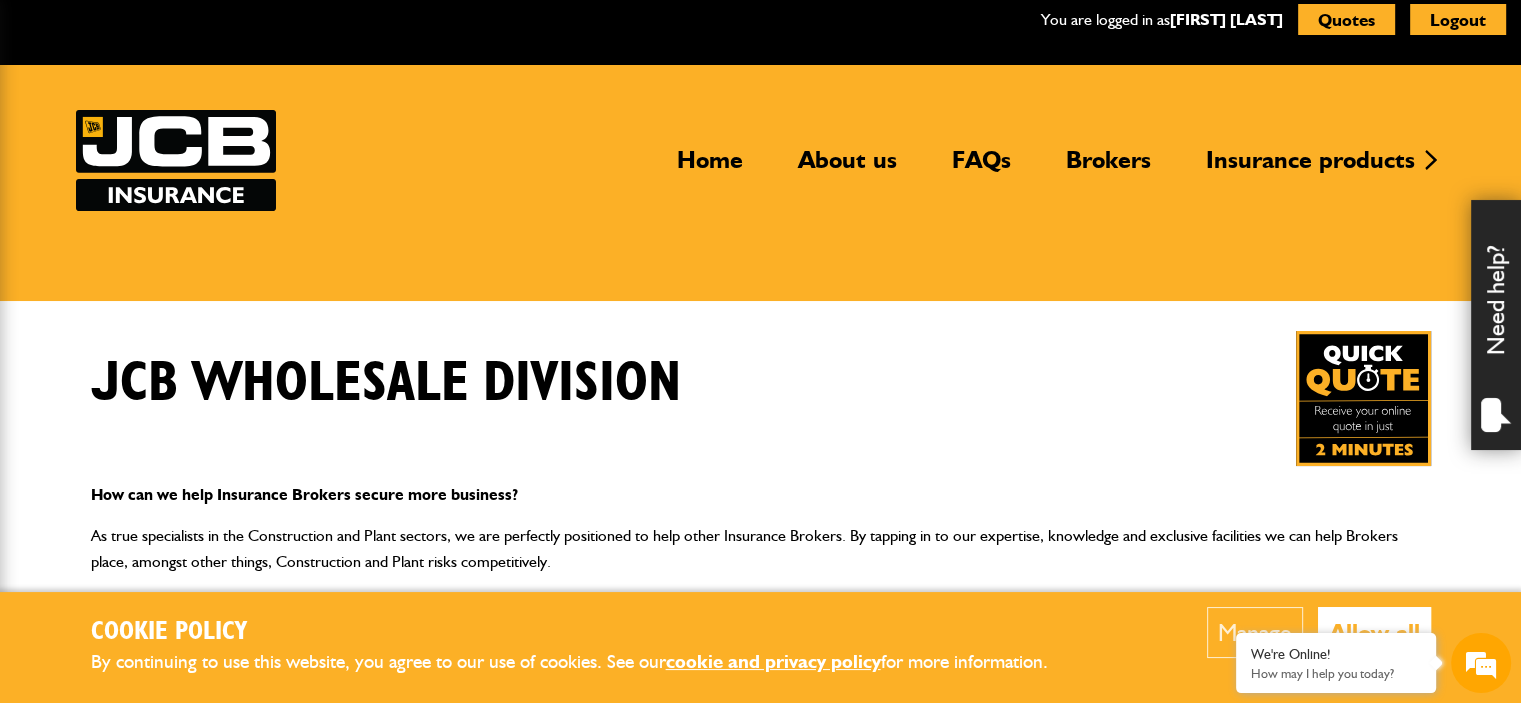 scroll, scrollTop: 0, scrollLeft: 0, axis: both 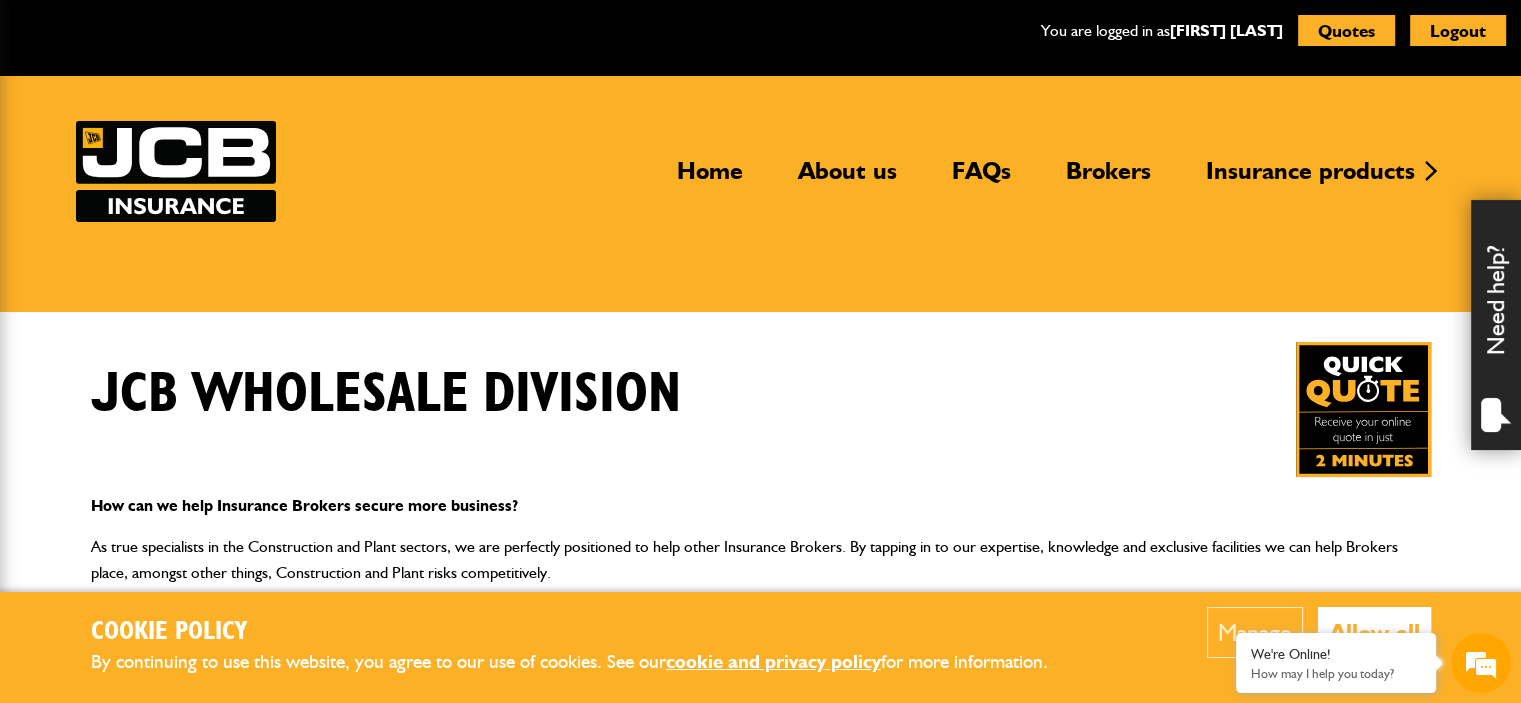 click at bounding box center (1363, 409) 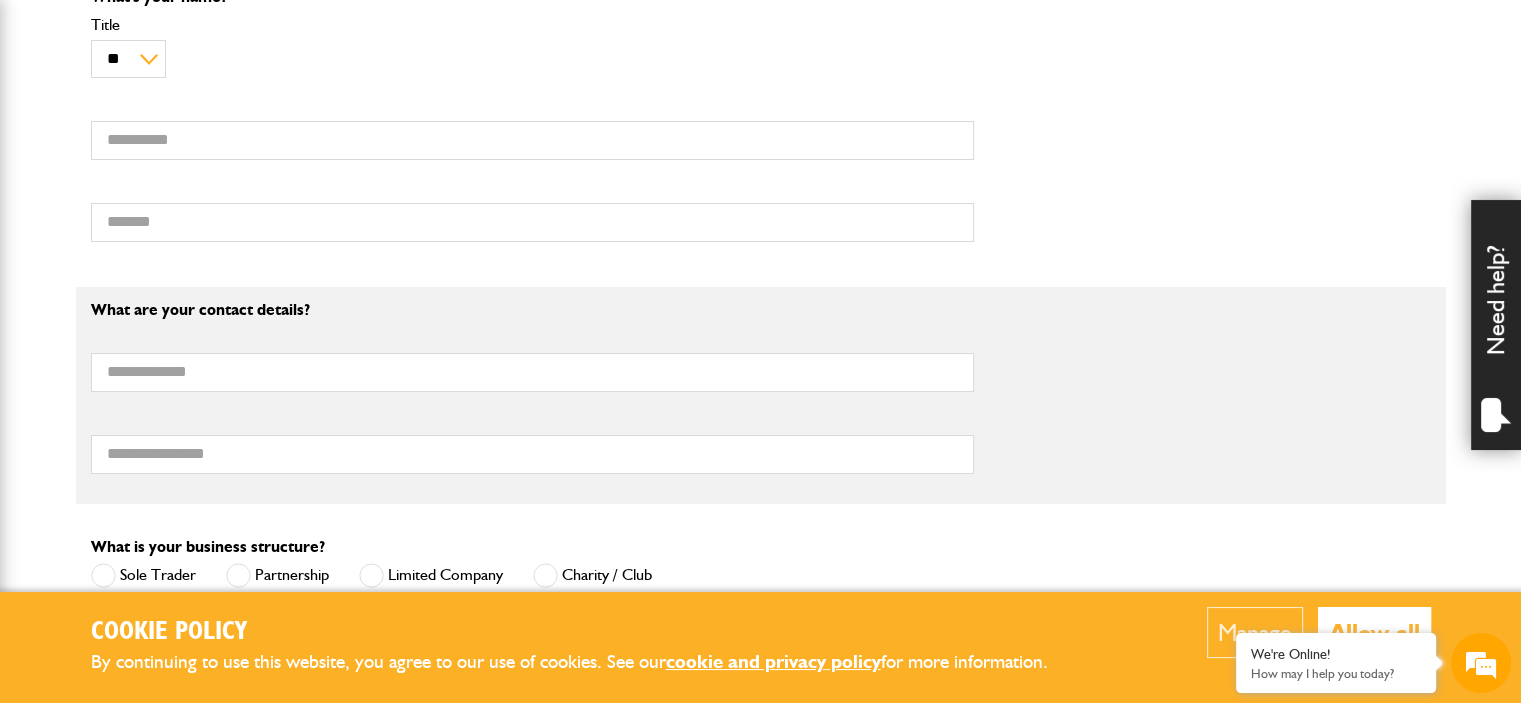 scroll, scrollTop: 1100, scrollLeft: 0, axis: vertical 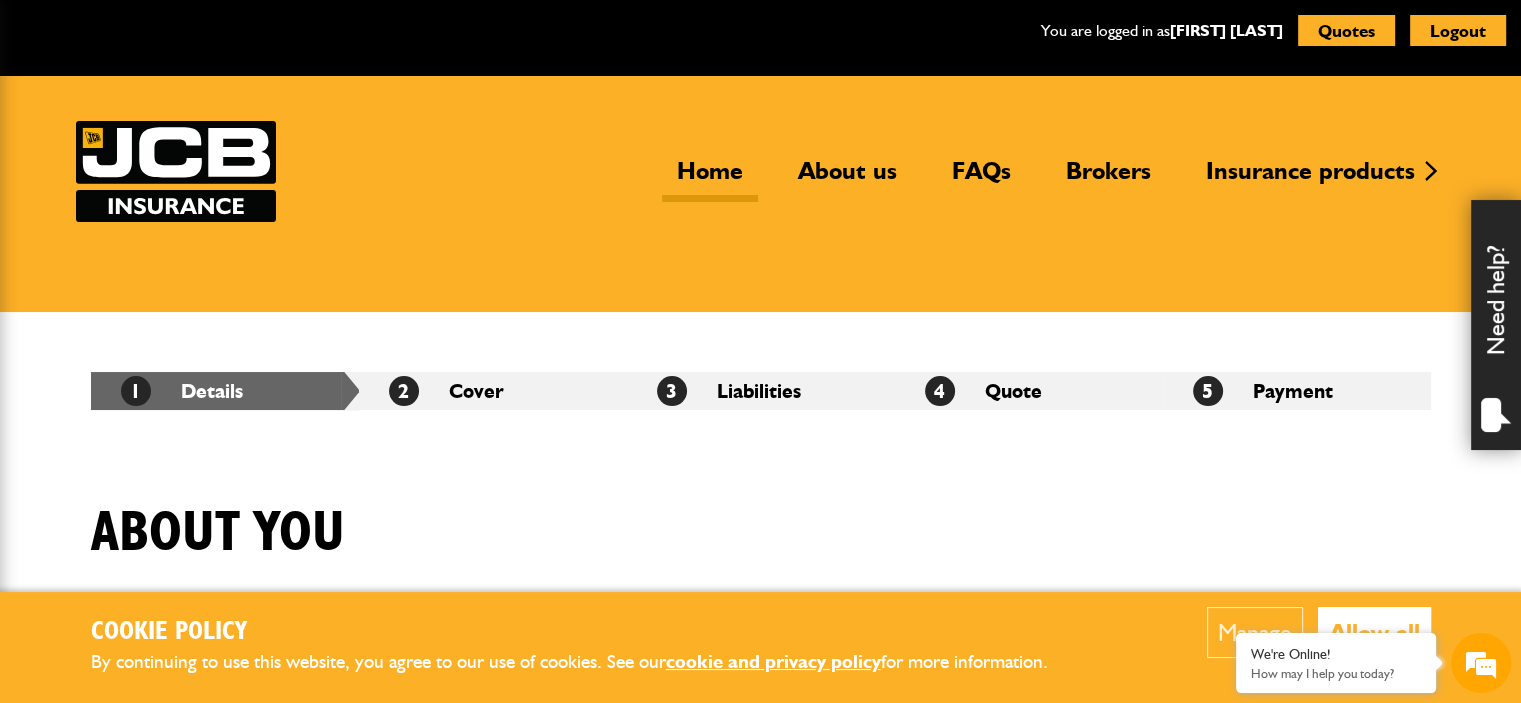 click on "Home" at bounding box center (710, 179) 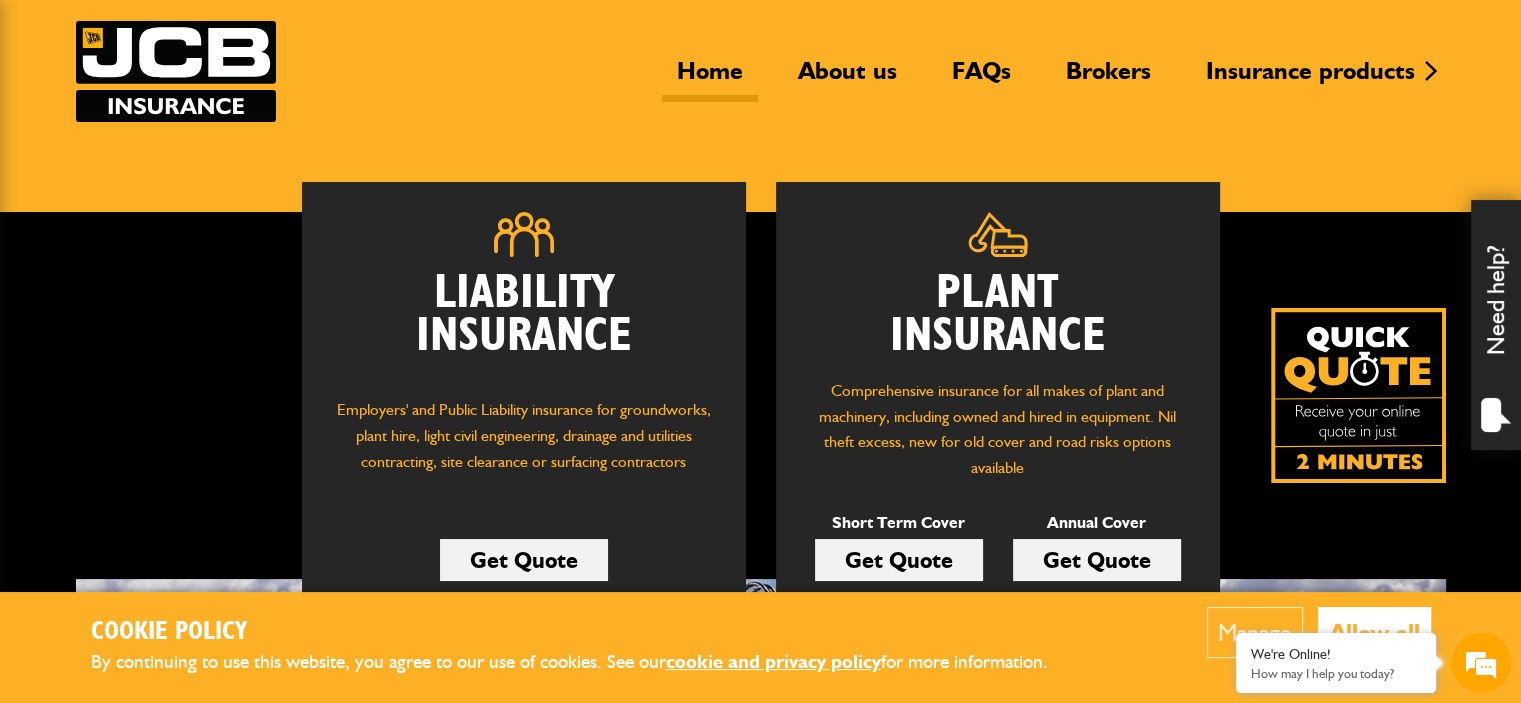 scroll, scrollTop: 0, scrollLeft: 0, axis: both 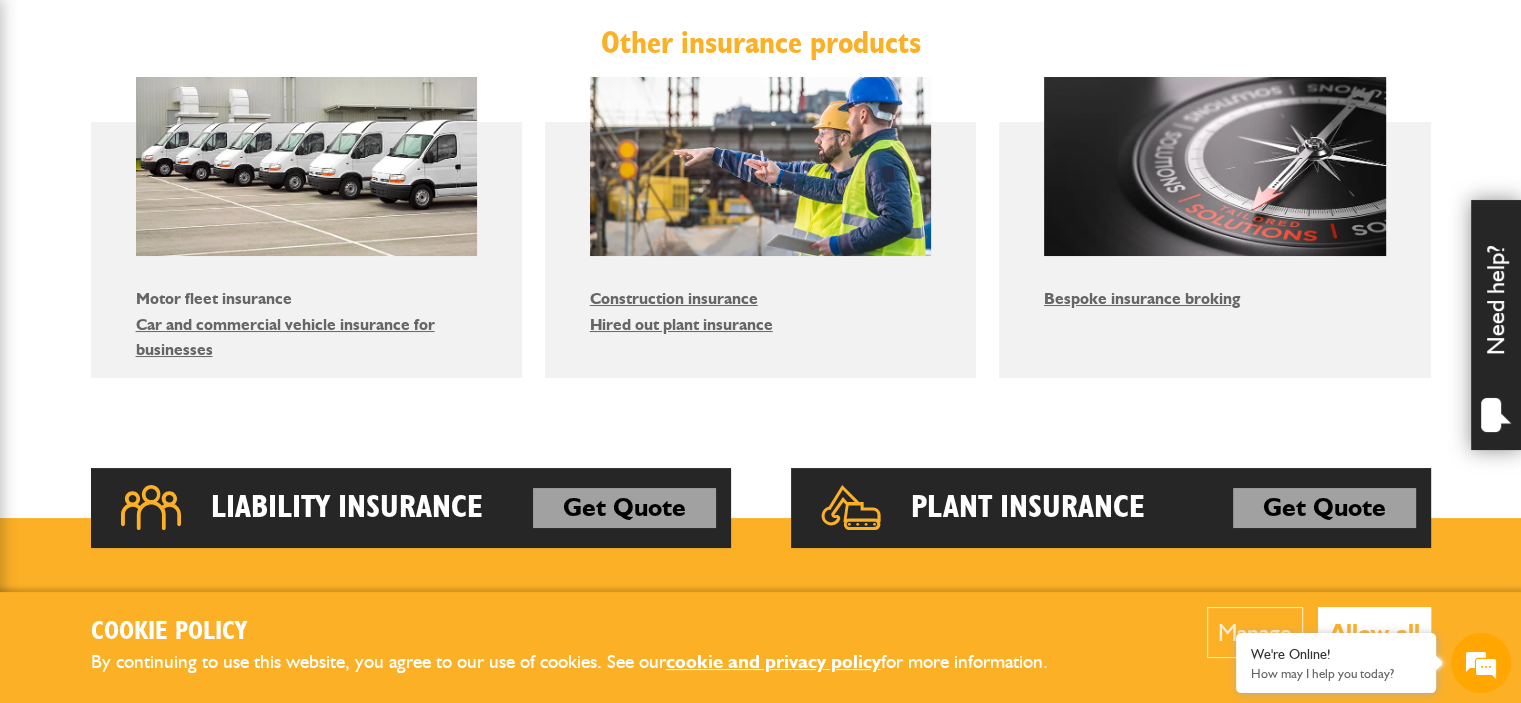 click on "Motor fleet insurance" at bounding box center (214, 298) 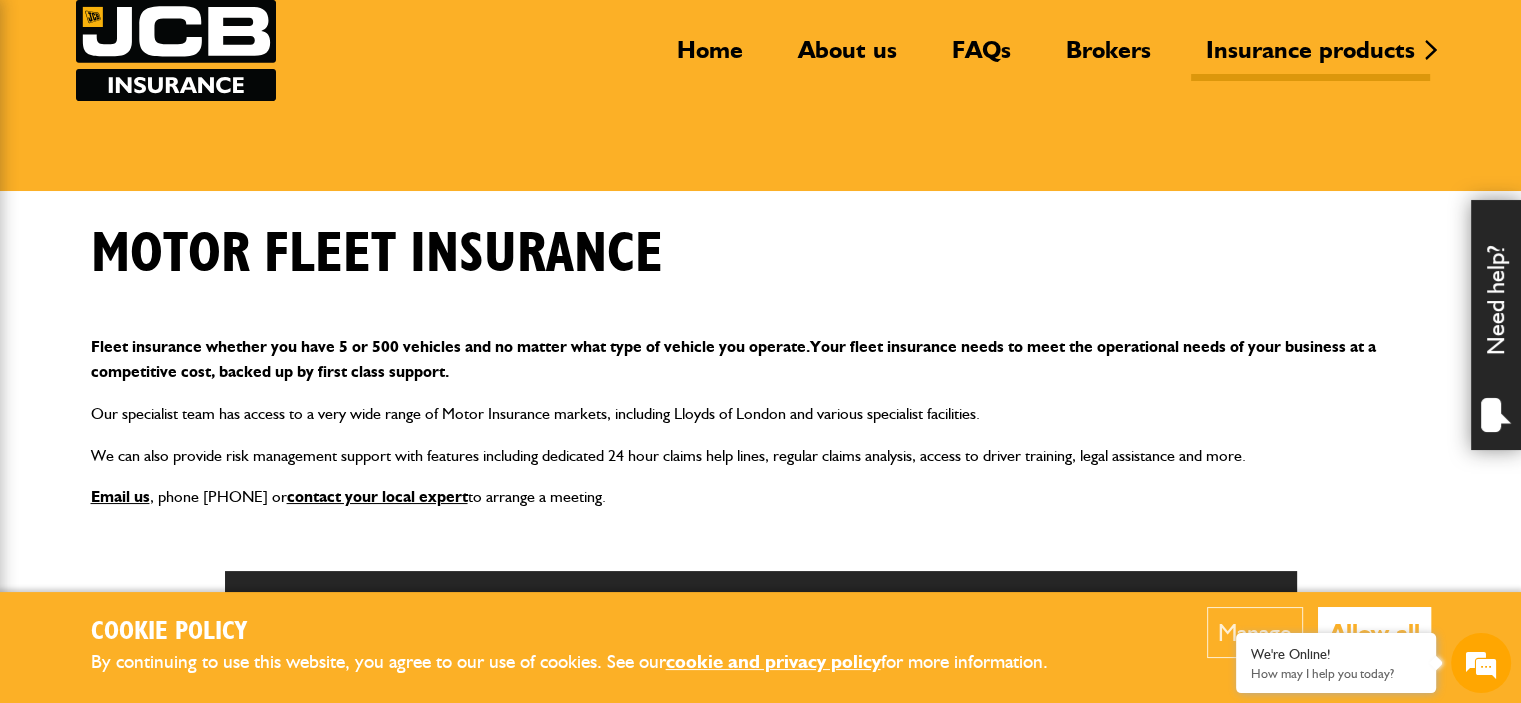 scroll, scrollTop: 300, scrollLeft: 0, axis: vertical 